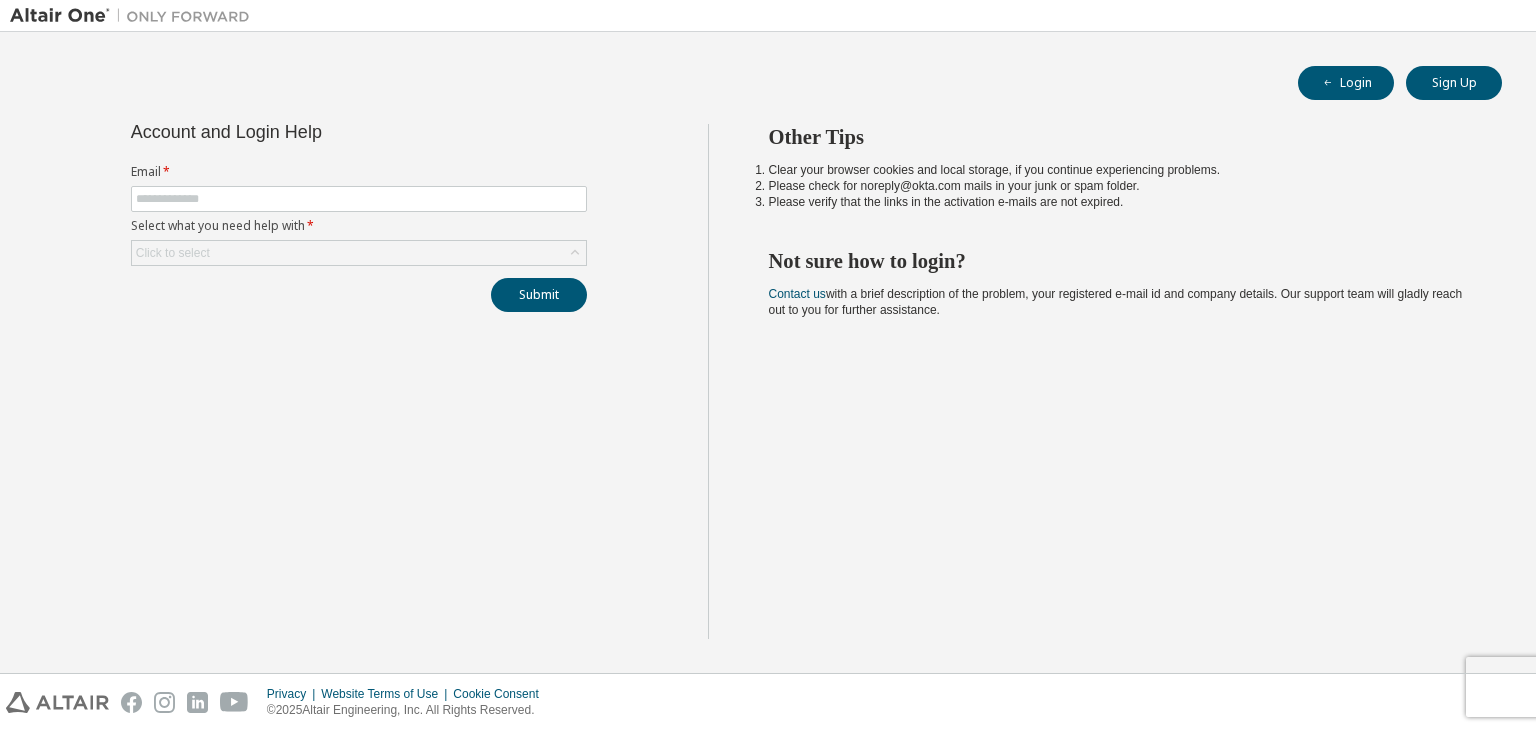 scroll, scrollTop: 0, scrollLeft: 0, axis: both 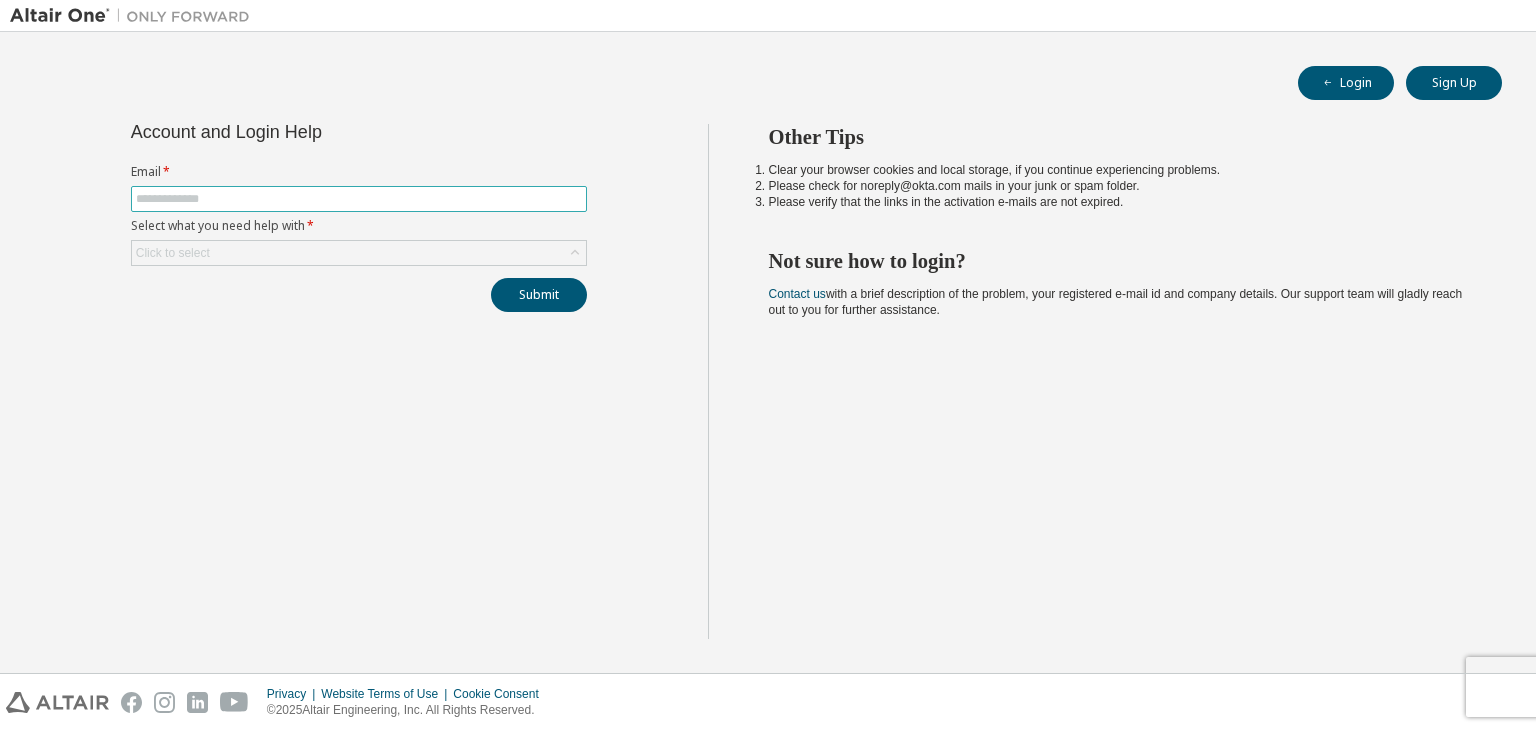 click at bounding box center (359, 199) 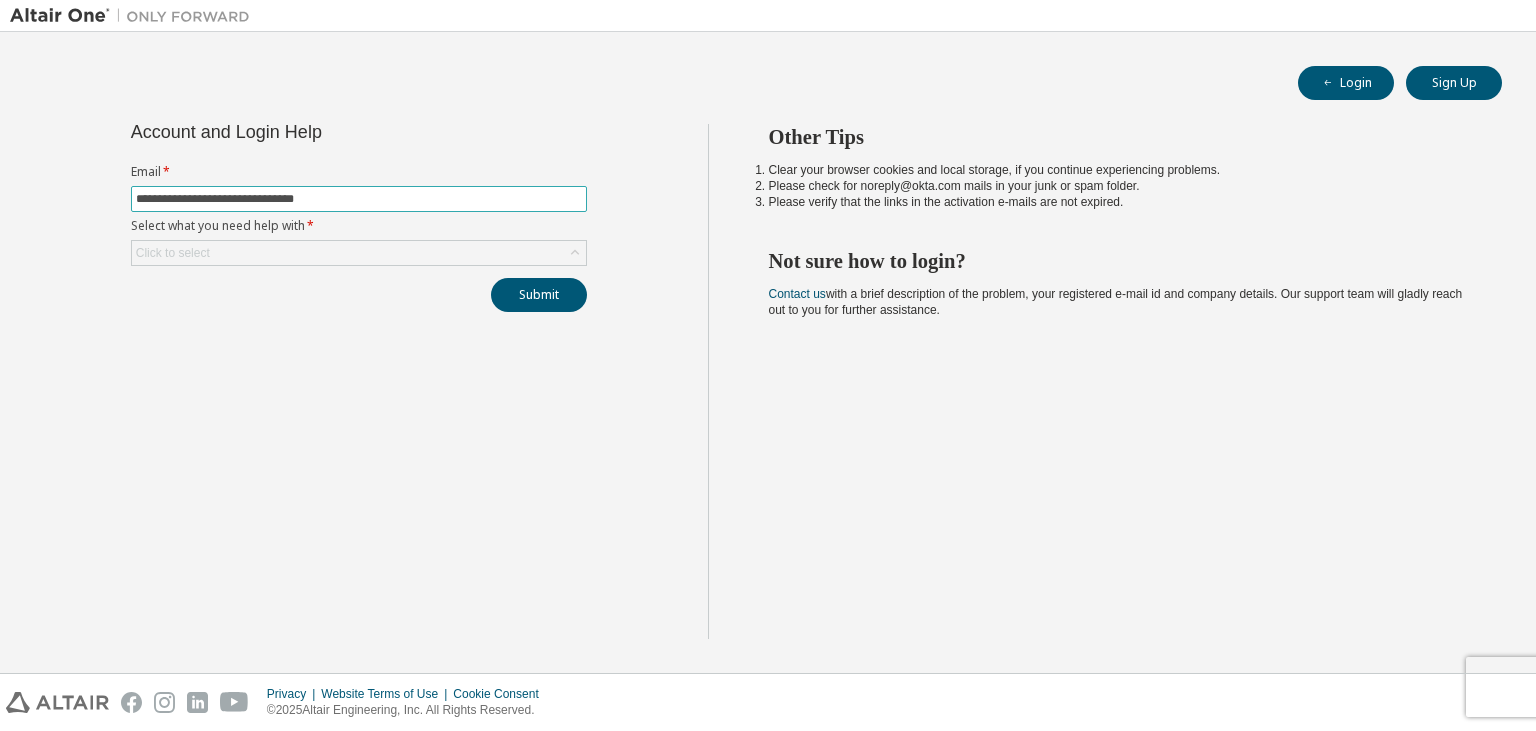 type on "**********" 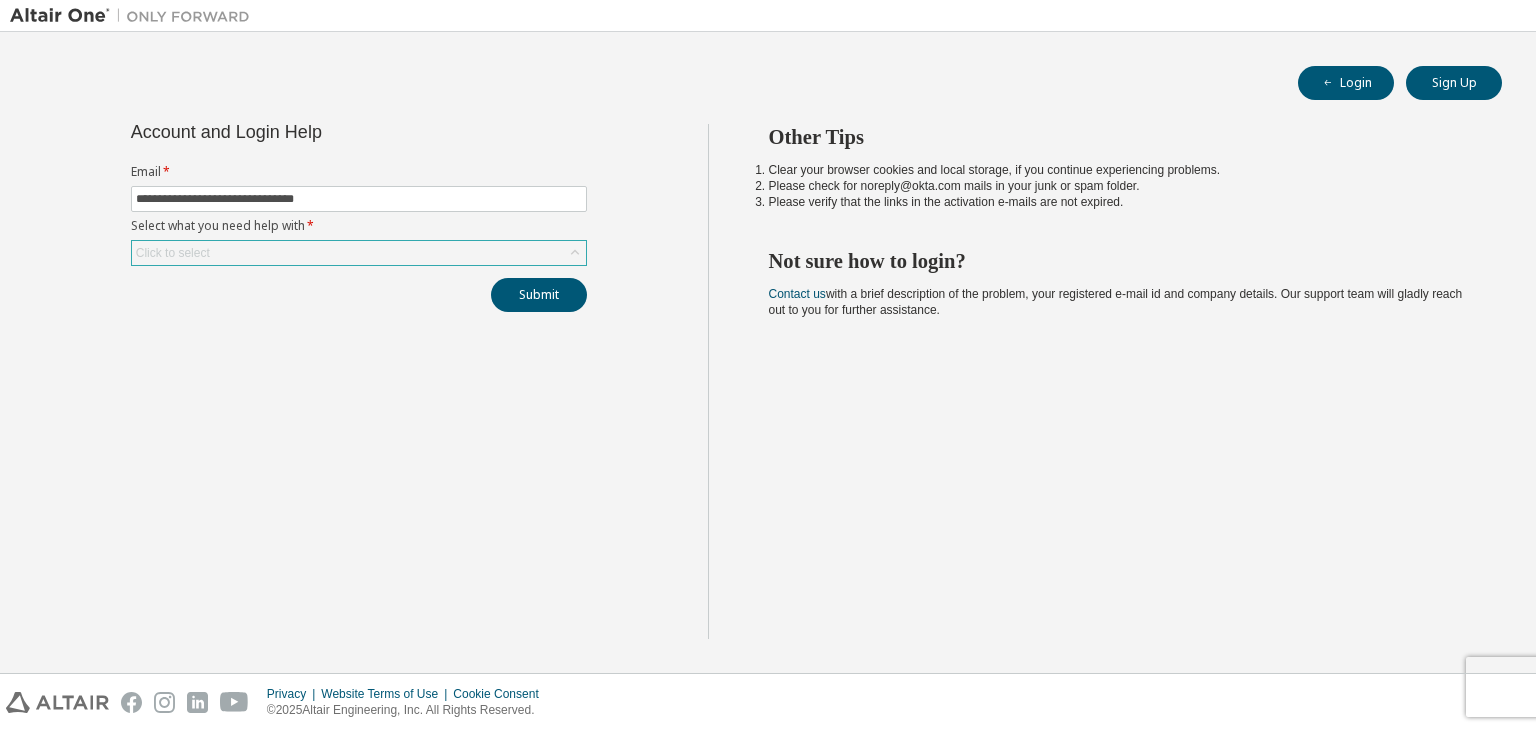 click on "Click to select" at bounding box center (359, 253) 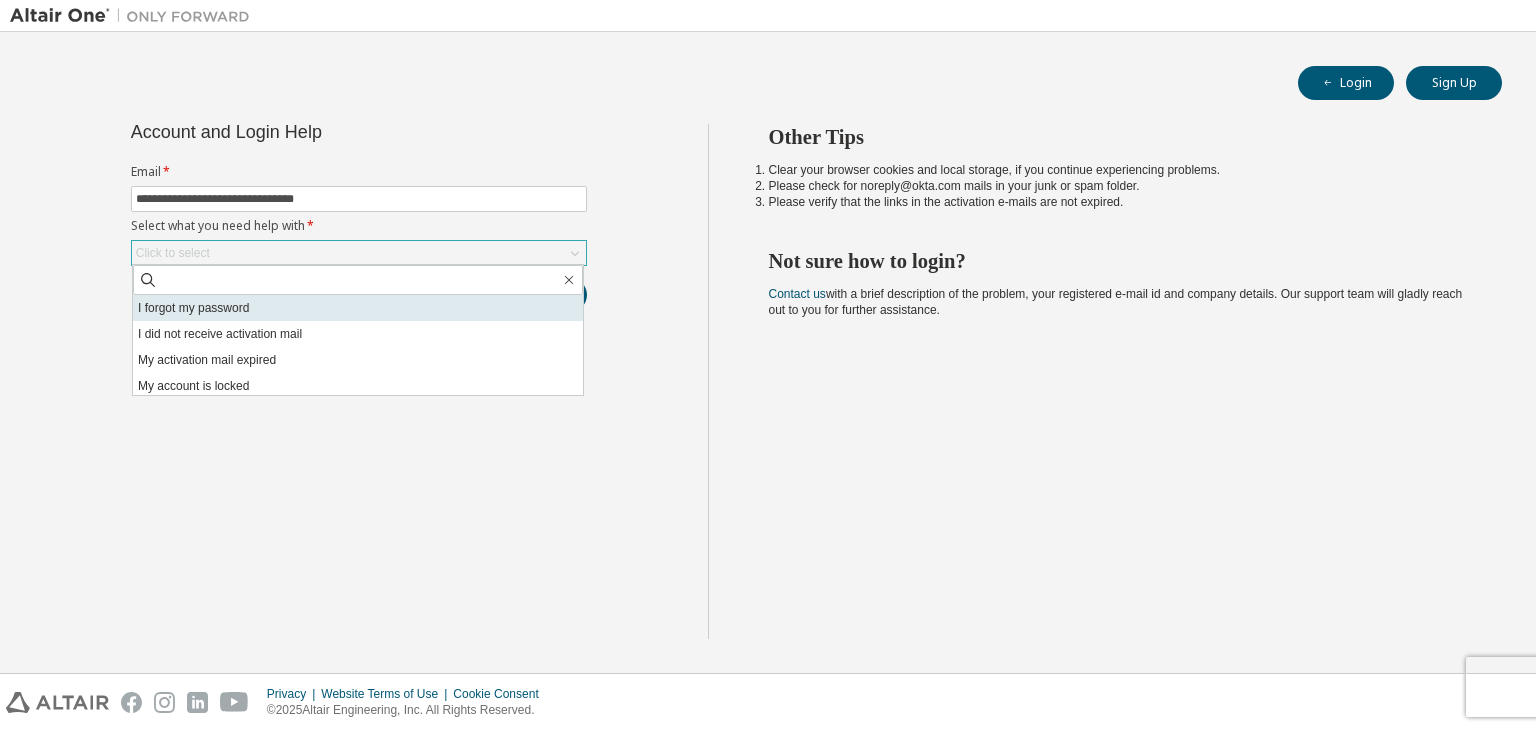 click on "I forgot my password" at bounding box center (358, 308) 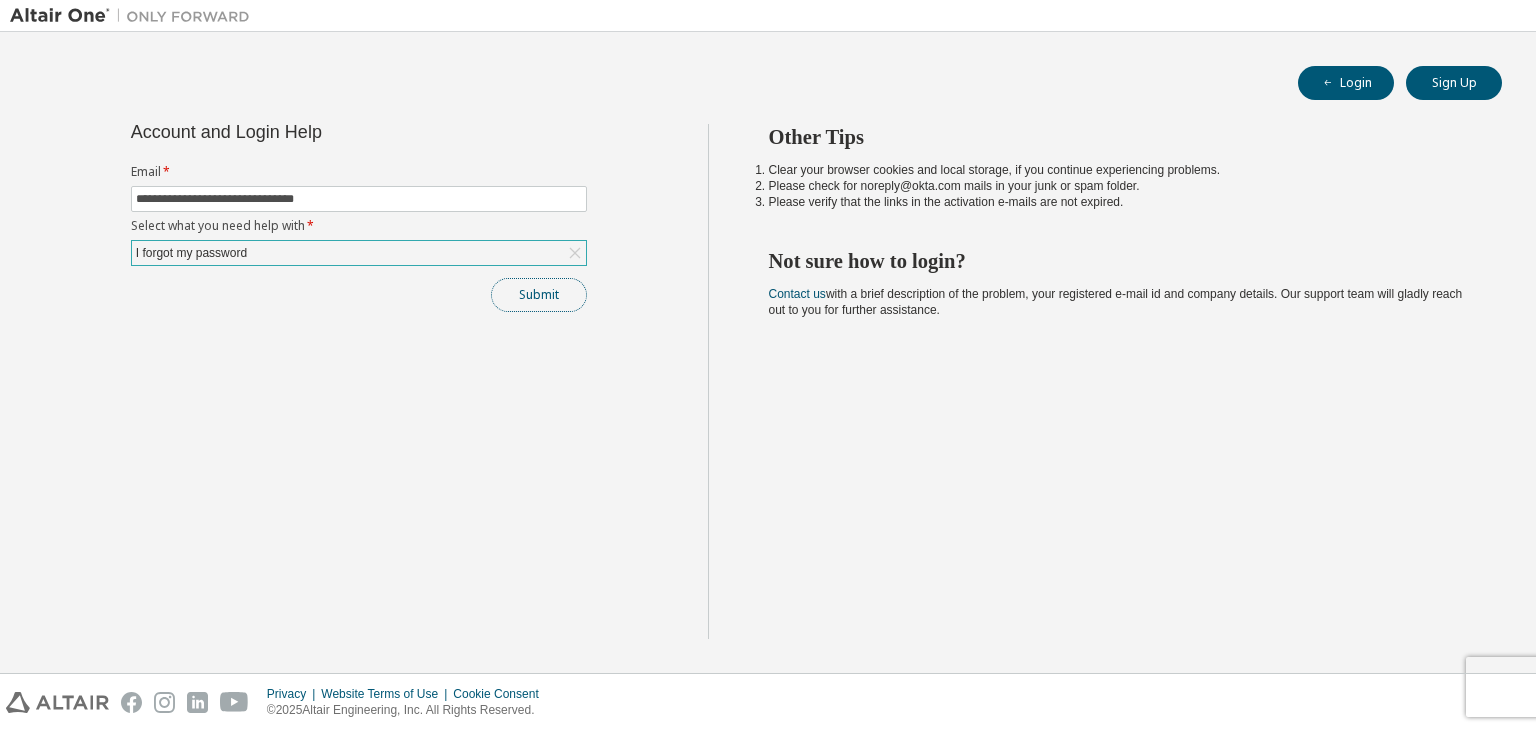 click on "Submit" at bounding box center [539, 295] 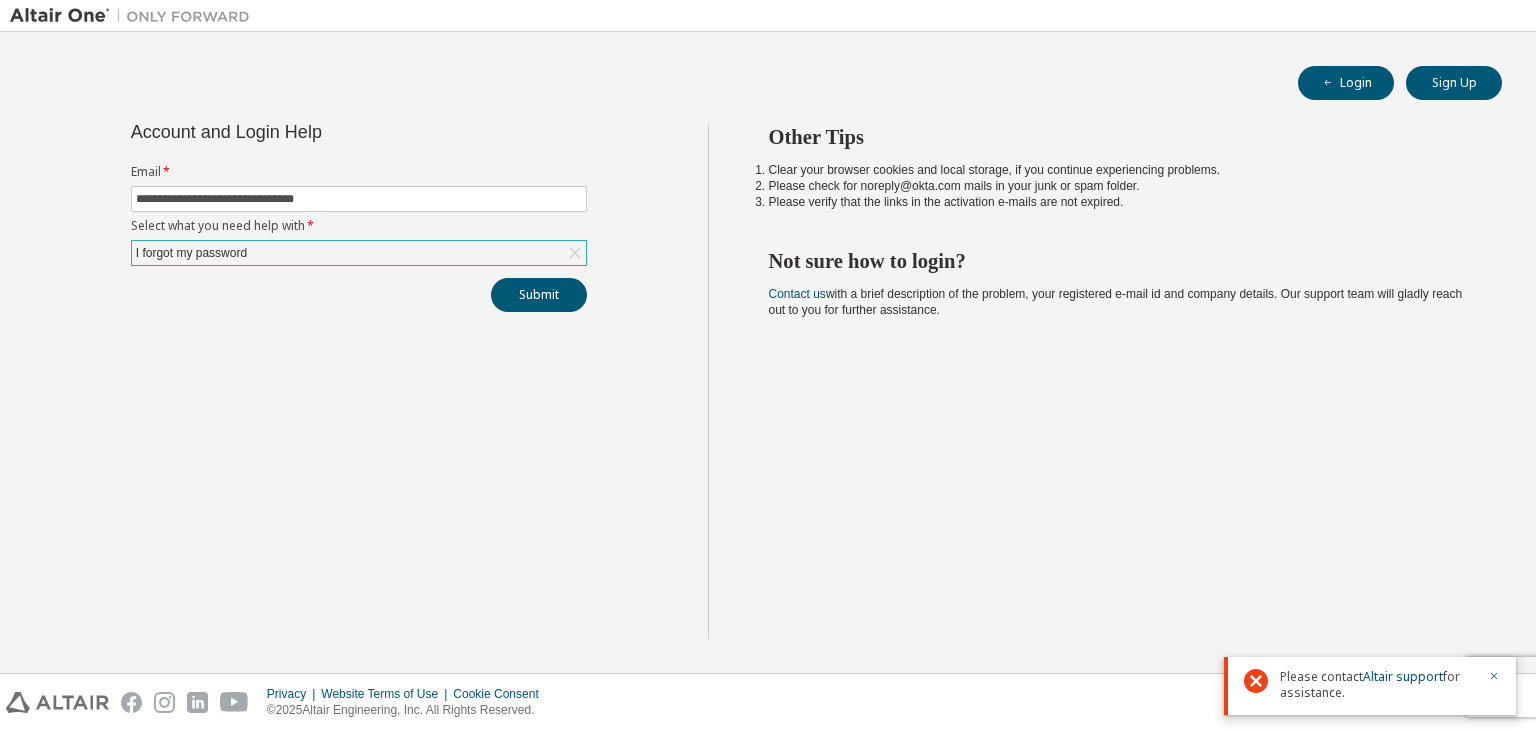 click on "I forgot my password" at bounding box center (359, 253) 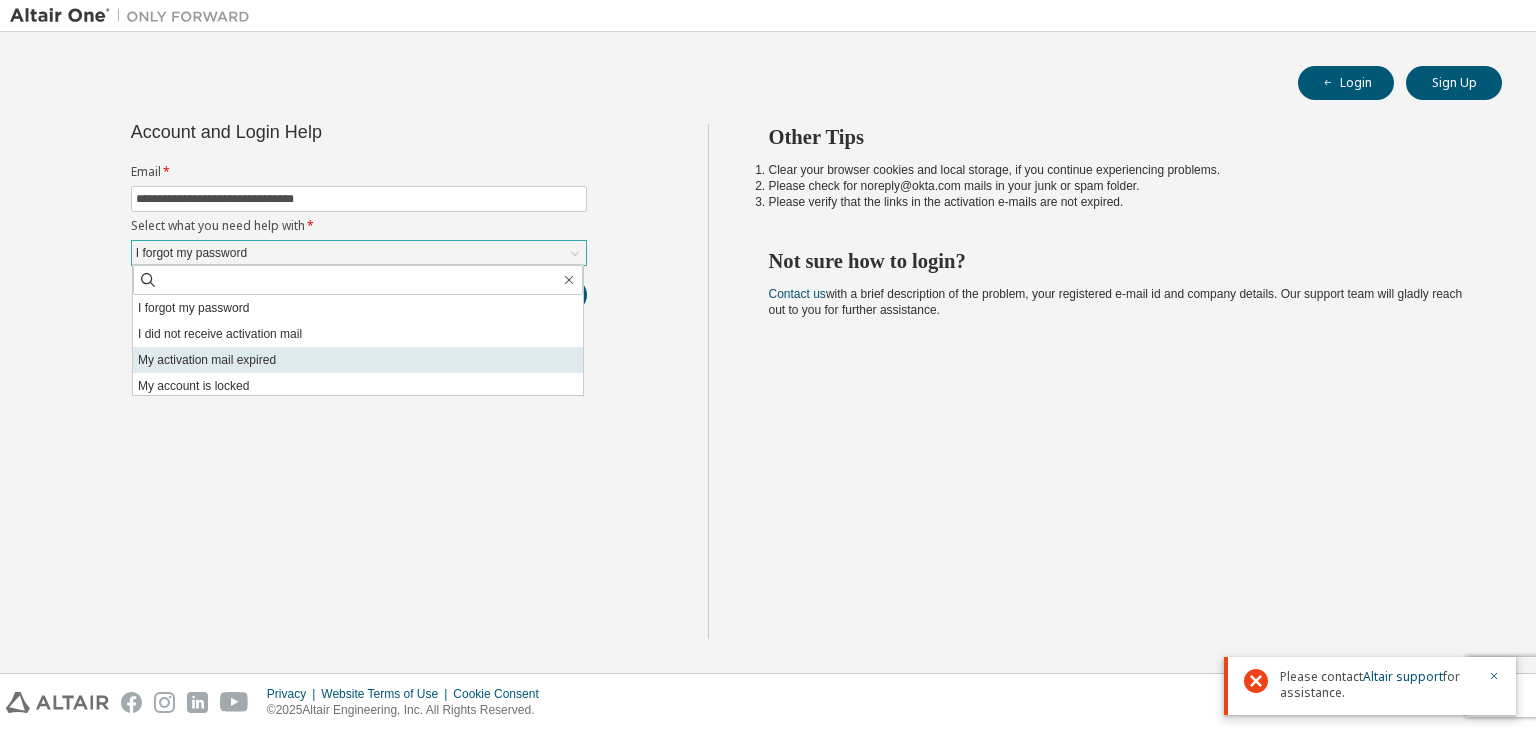 scroll, scrollTop: 56, scrollLeft: 0, axis: vertical 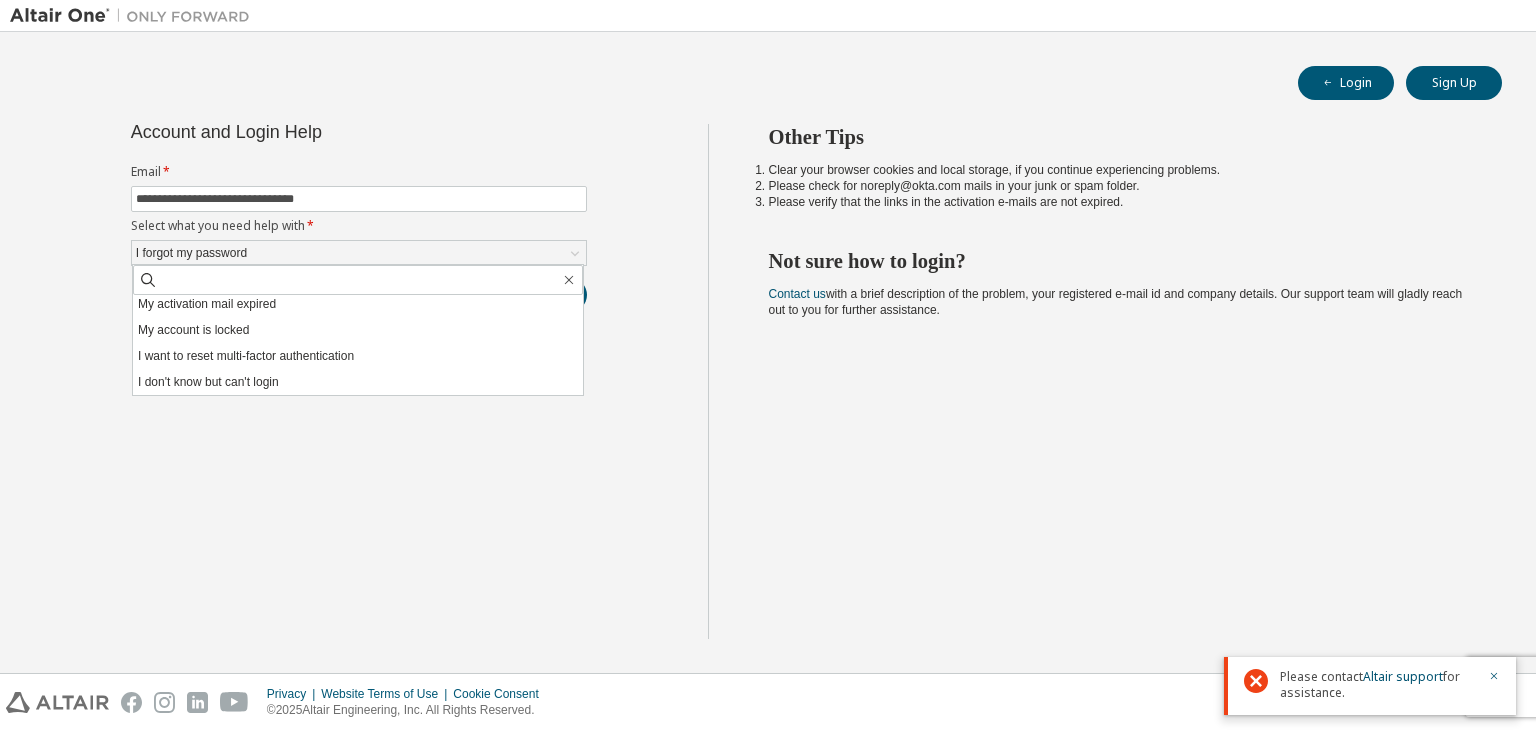 click on "**********" at bounding box center (359, 381) 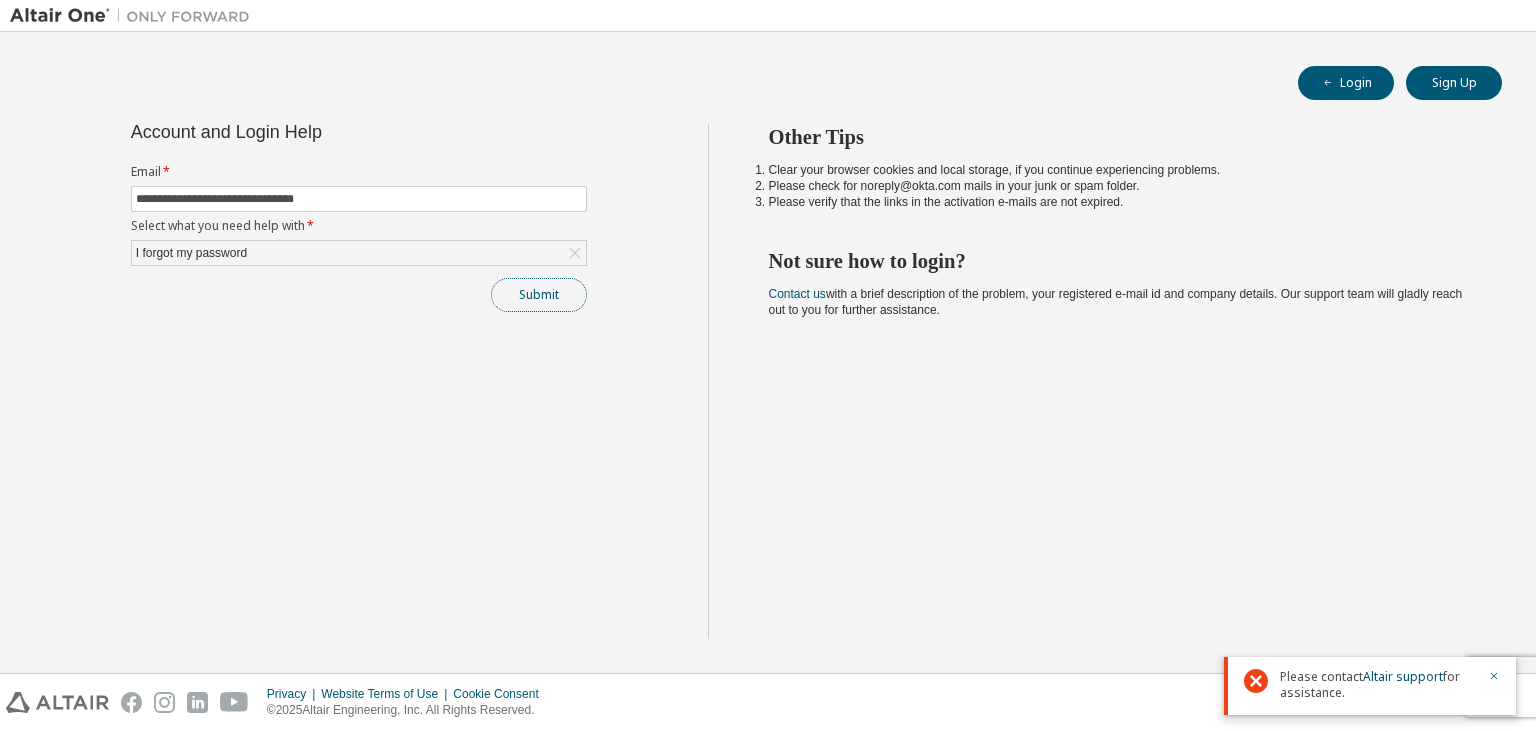 click on "Submit" at bounding box center [539, 295] 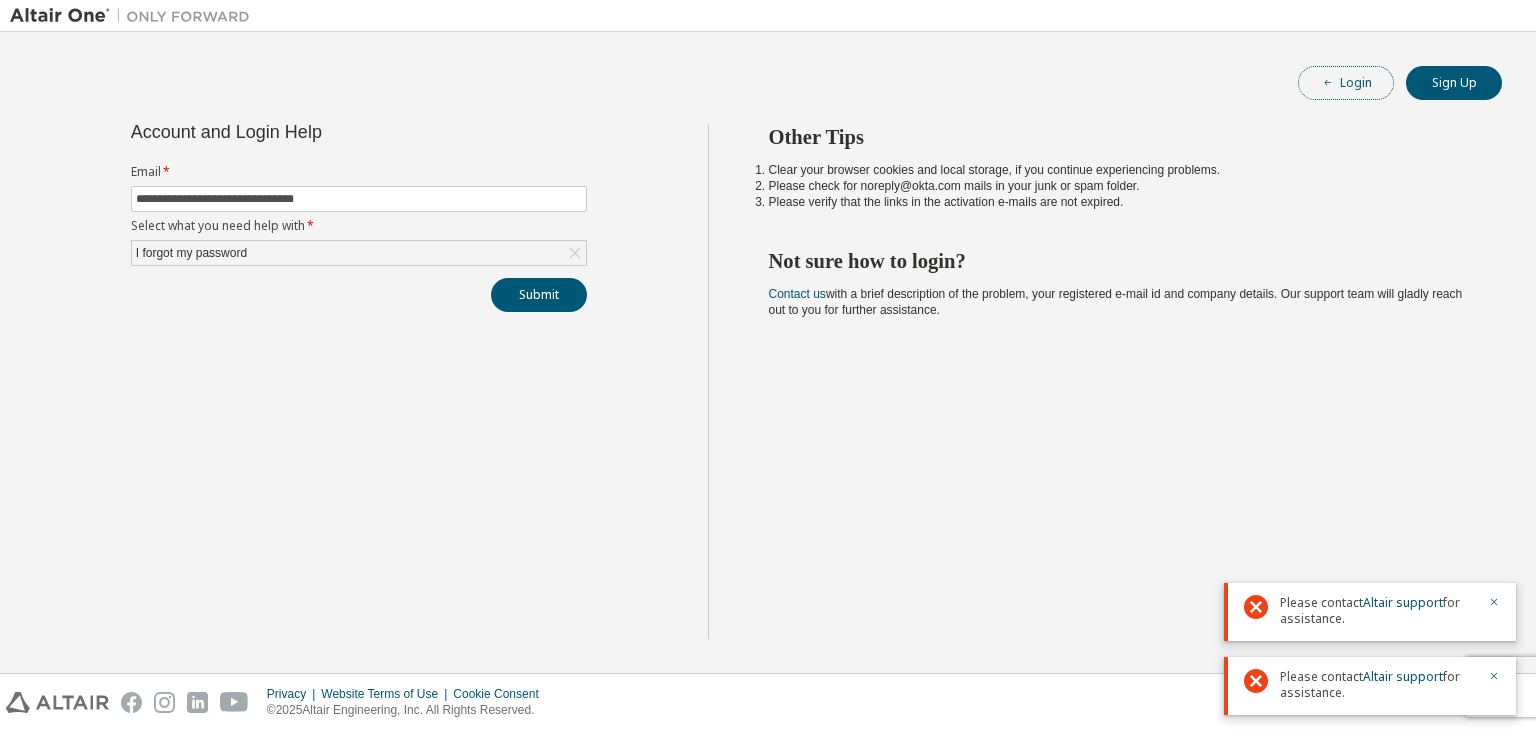 click on "Login" at bounding box center (1346, 83) 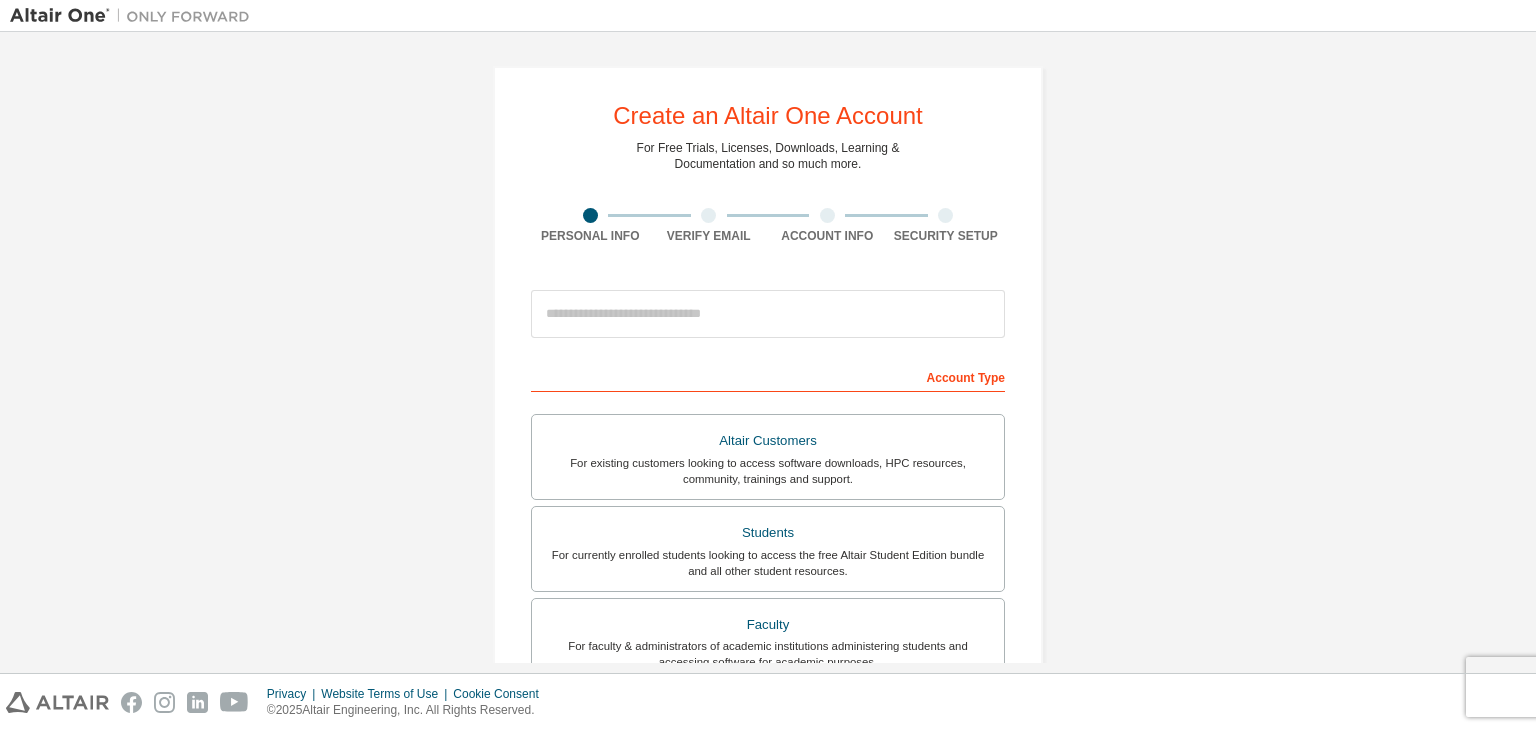 scroll, scrollTop: 0, scrollLeft: 0, axis: both 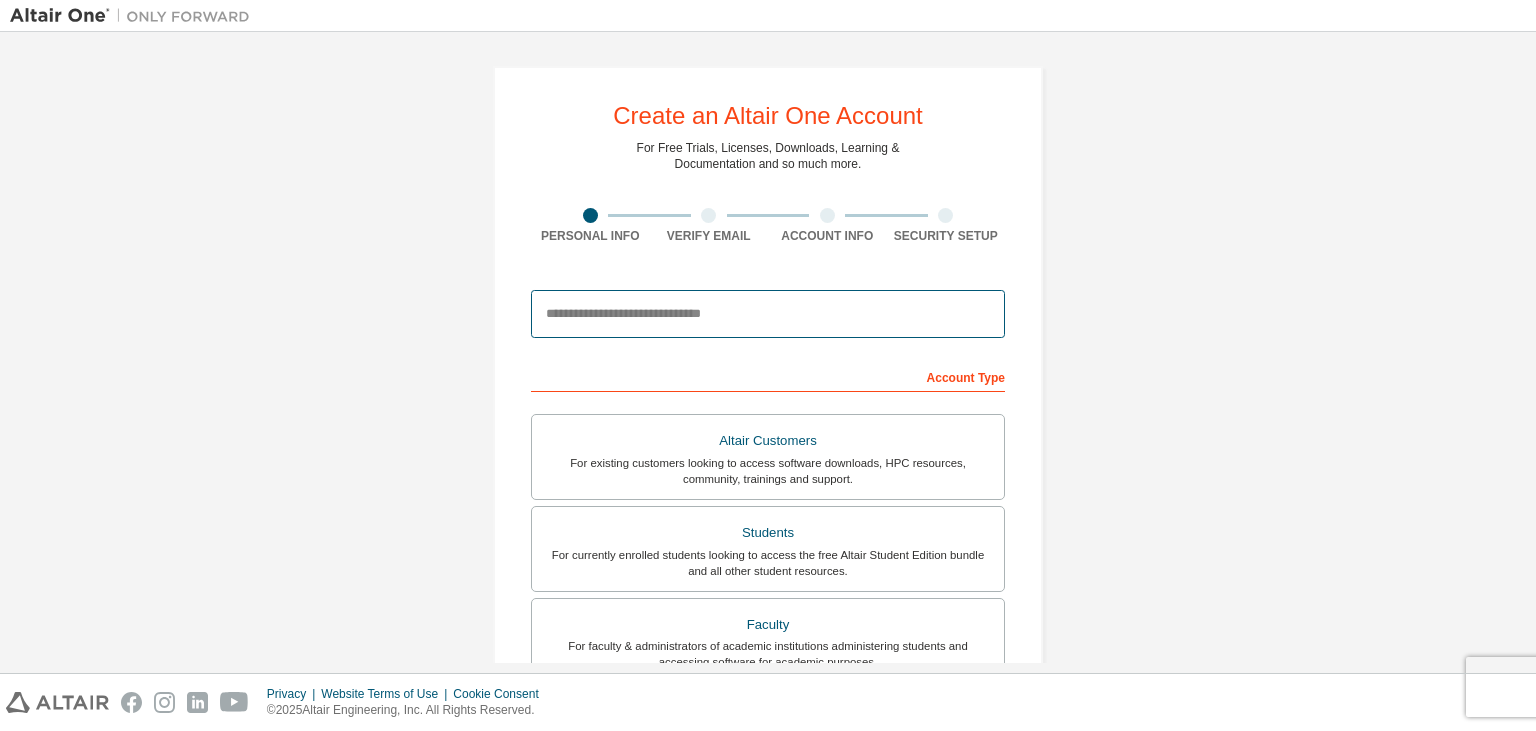 click at bounding box center (768, 314) 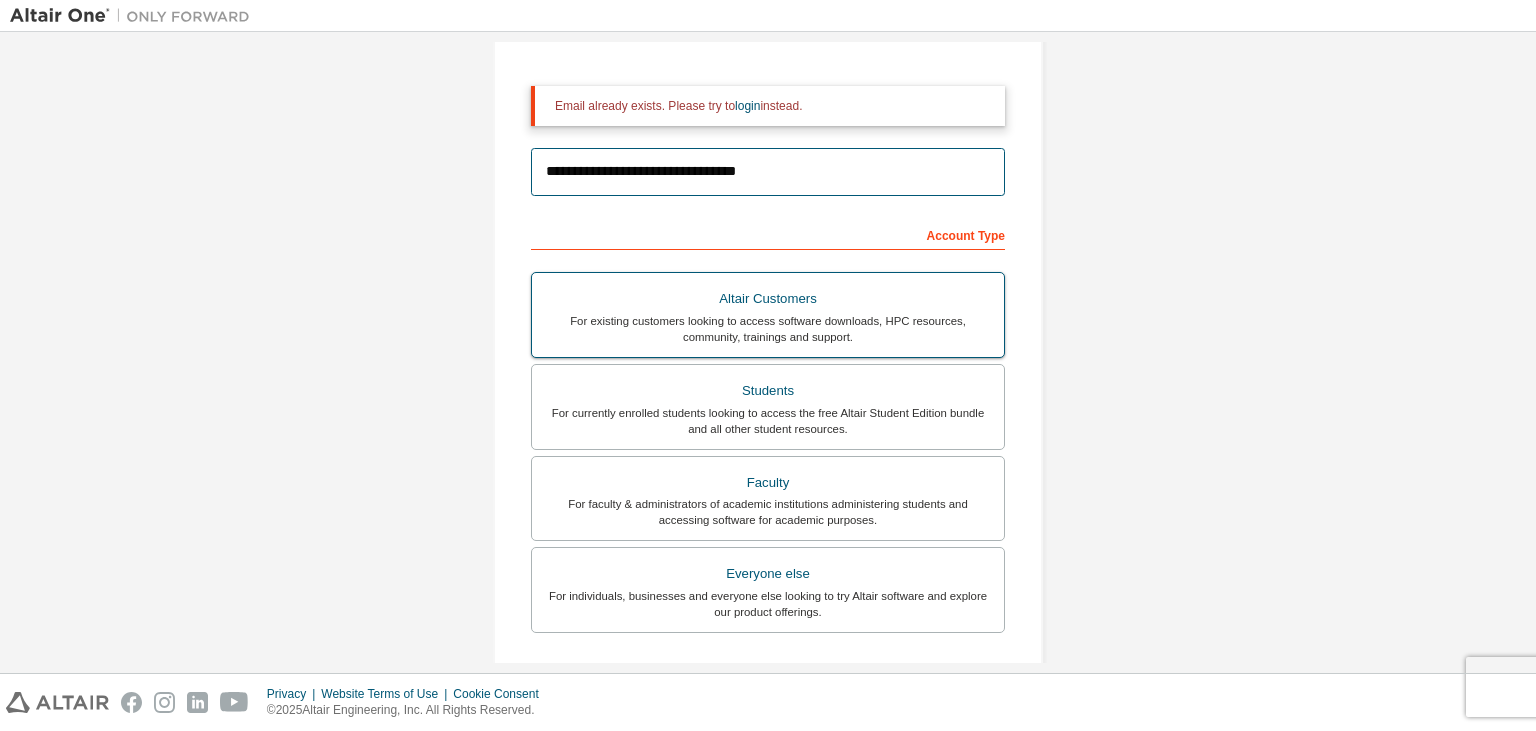 scroll, scrollTop: 224, scrollLeft: 0, axis: vertical 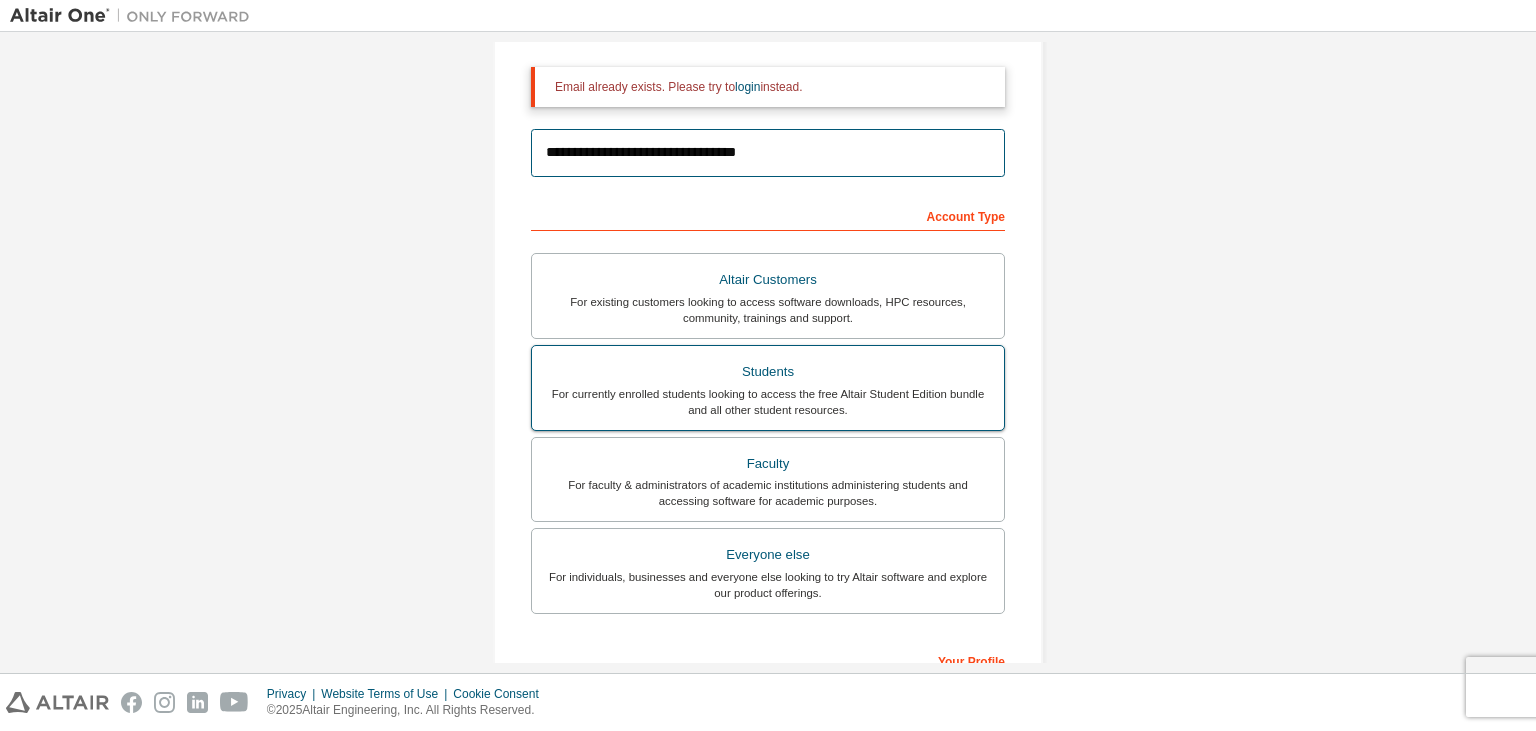 type on "**********" 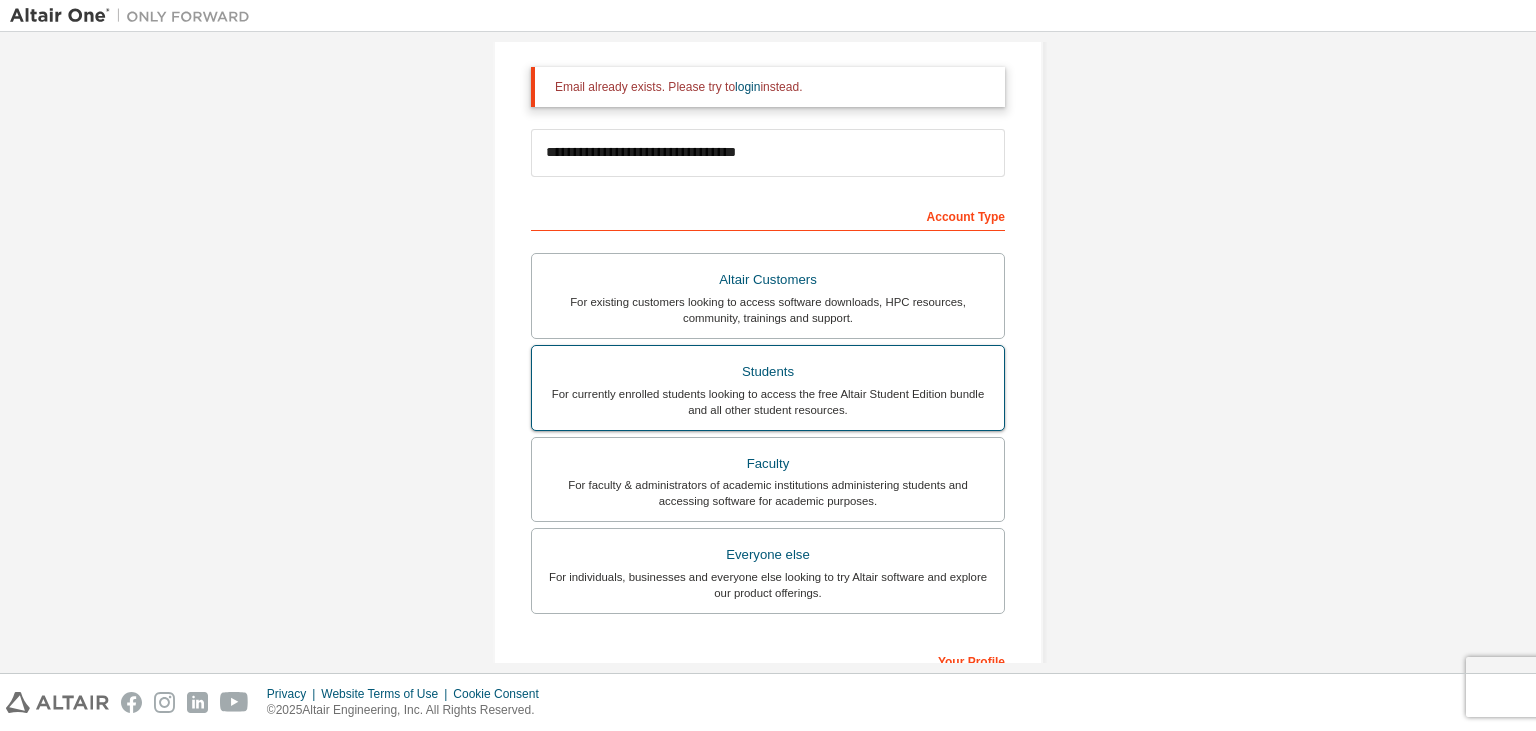 click on "Students For currently enrolled students looking to access the free Altair Student Edition bundle and all other student resources." at bounding box center (768, 388) 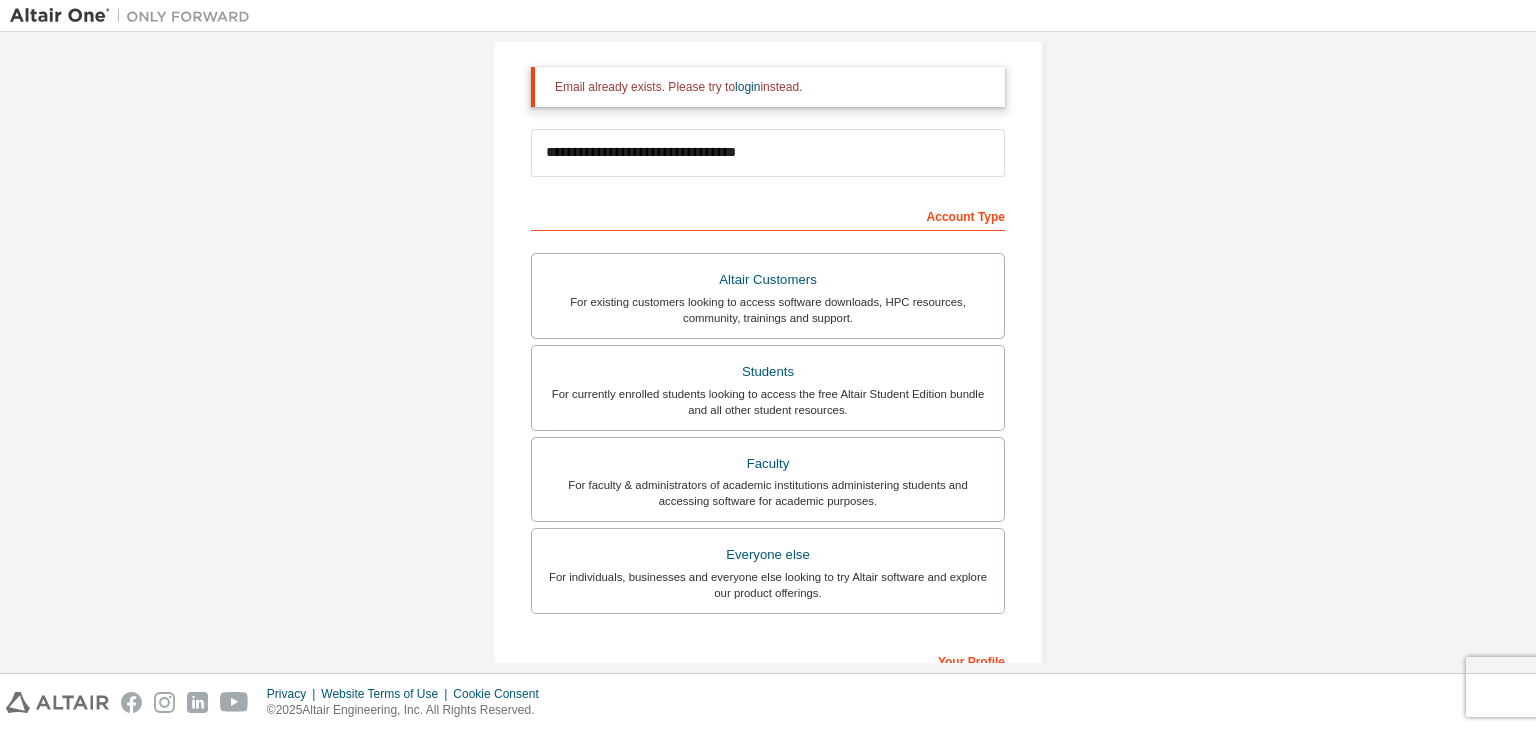 scroll, scrollTop: 497, scrollLeft: 0, axis: vertical 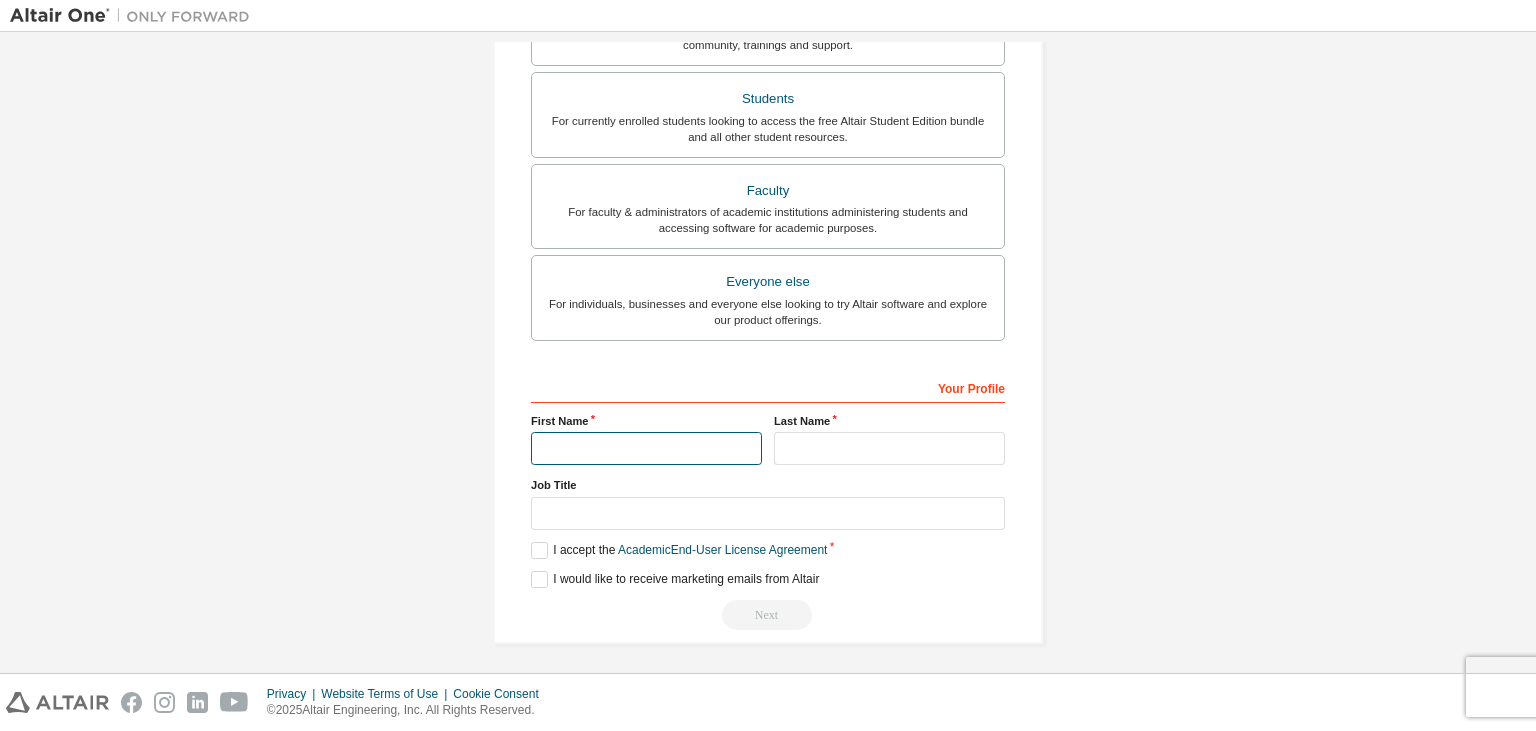 click at bounding box center (646, 448) 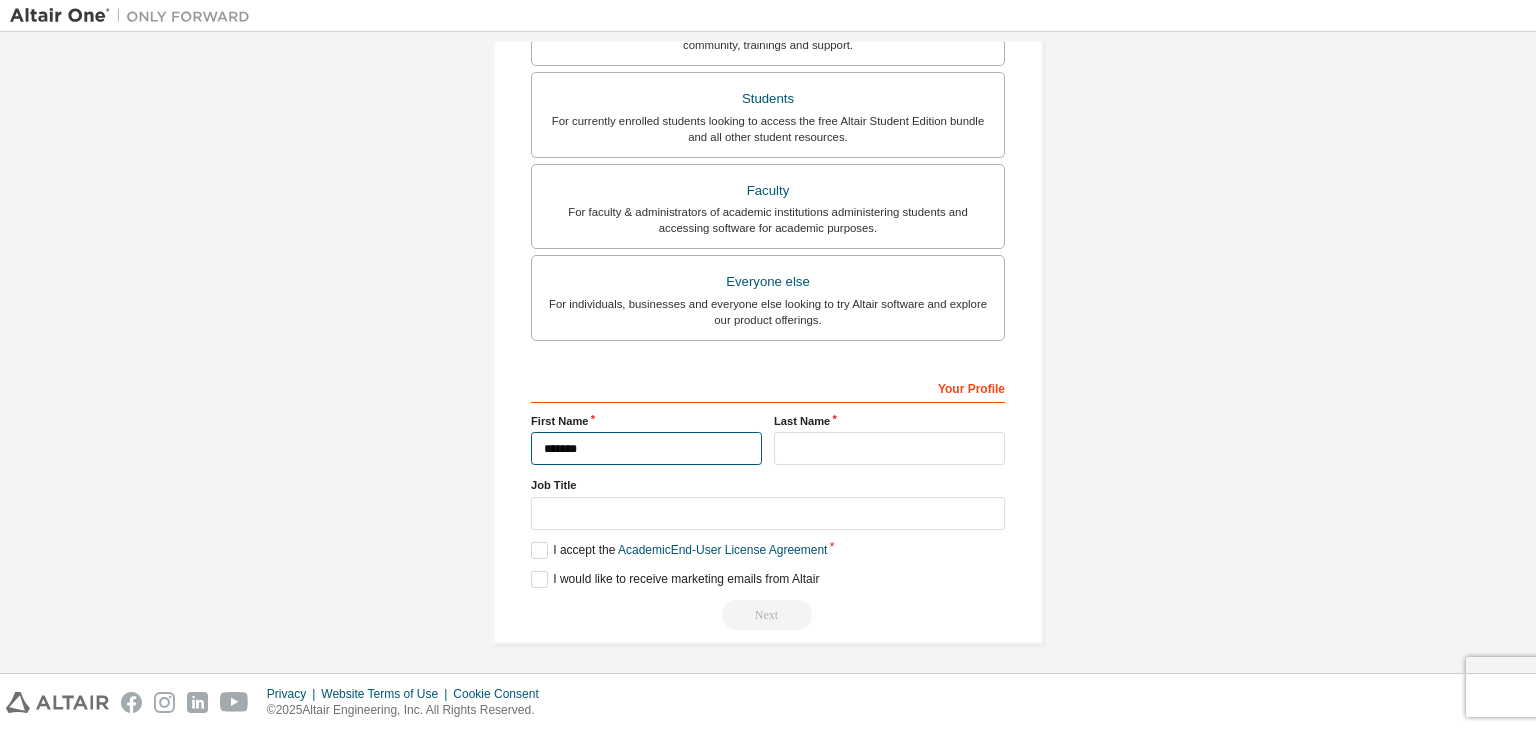 type on "******" 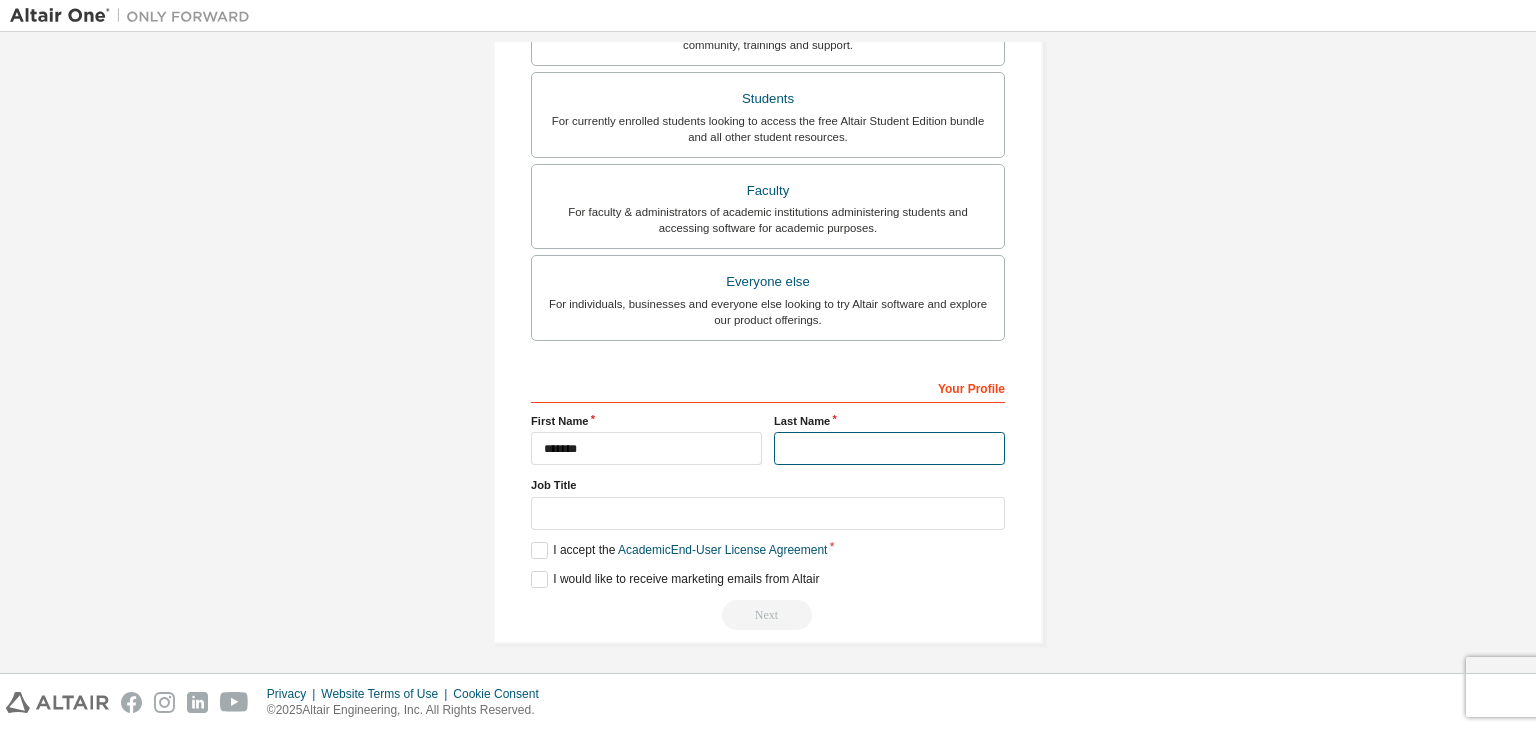 click at bounding box center [889, 448] 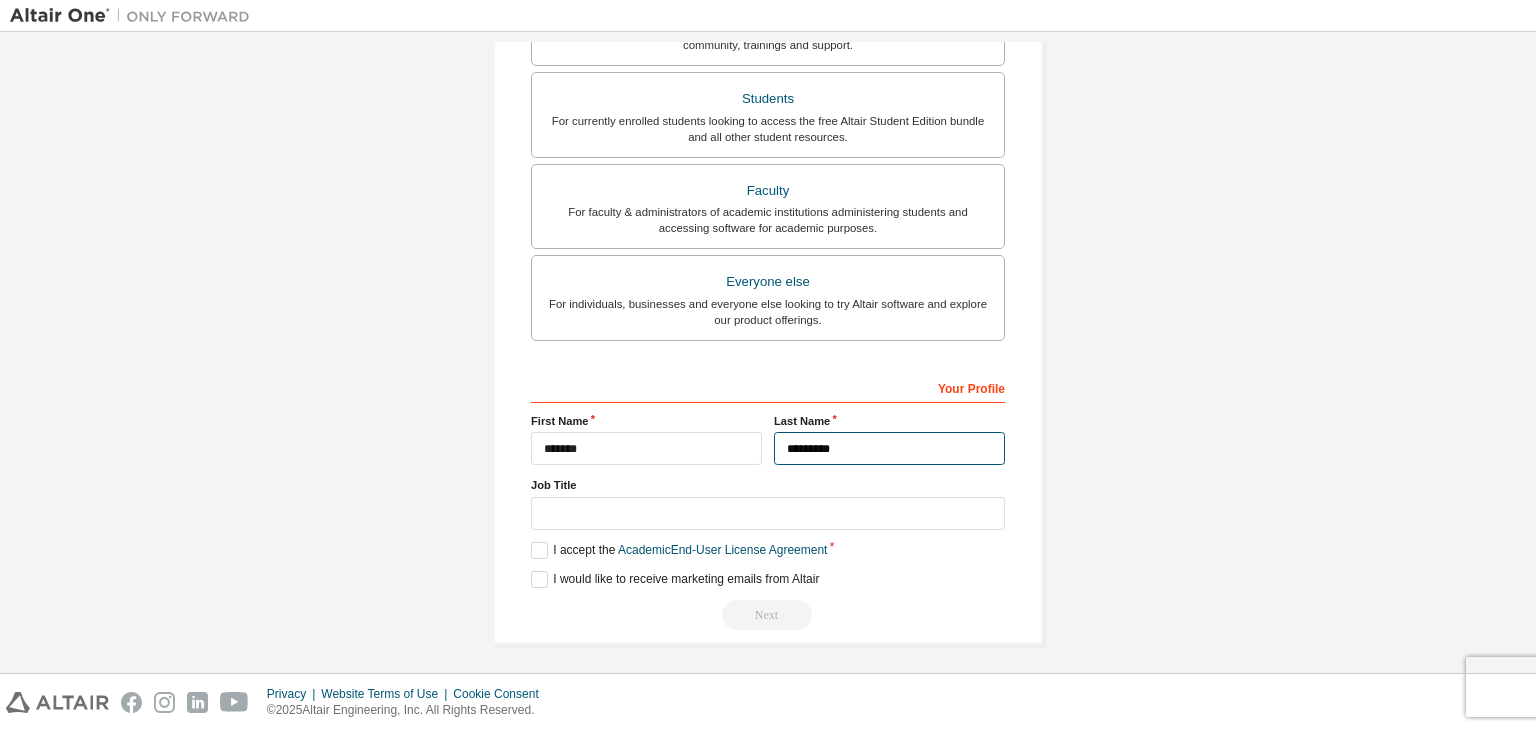 type on "*********" 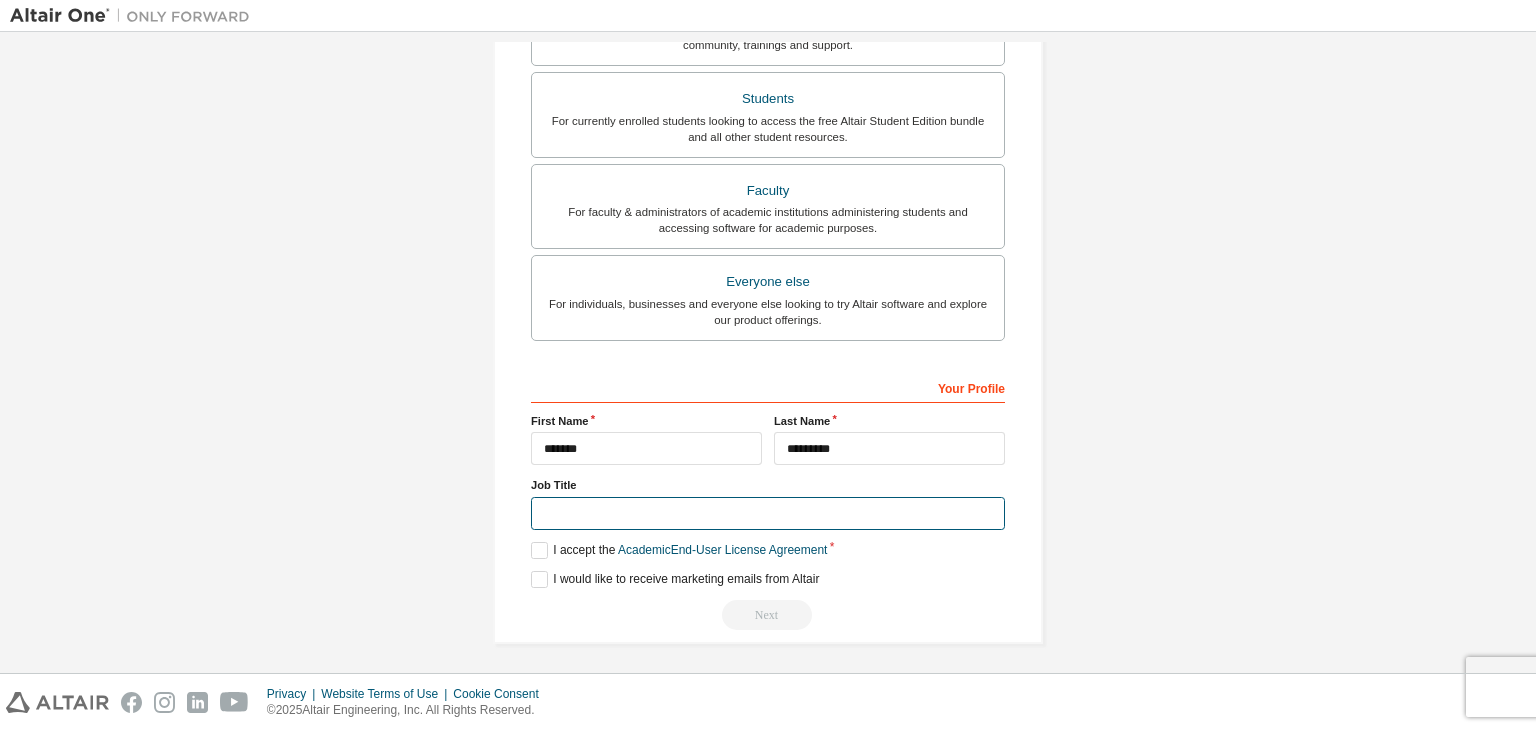 click at bounding box center [768, 513] 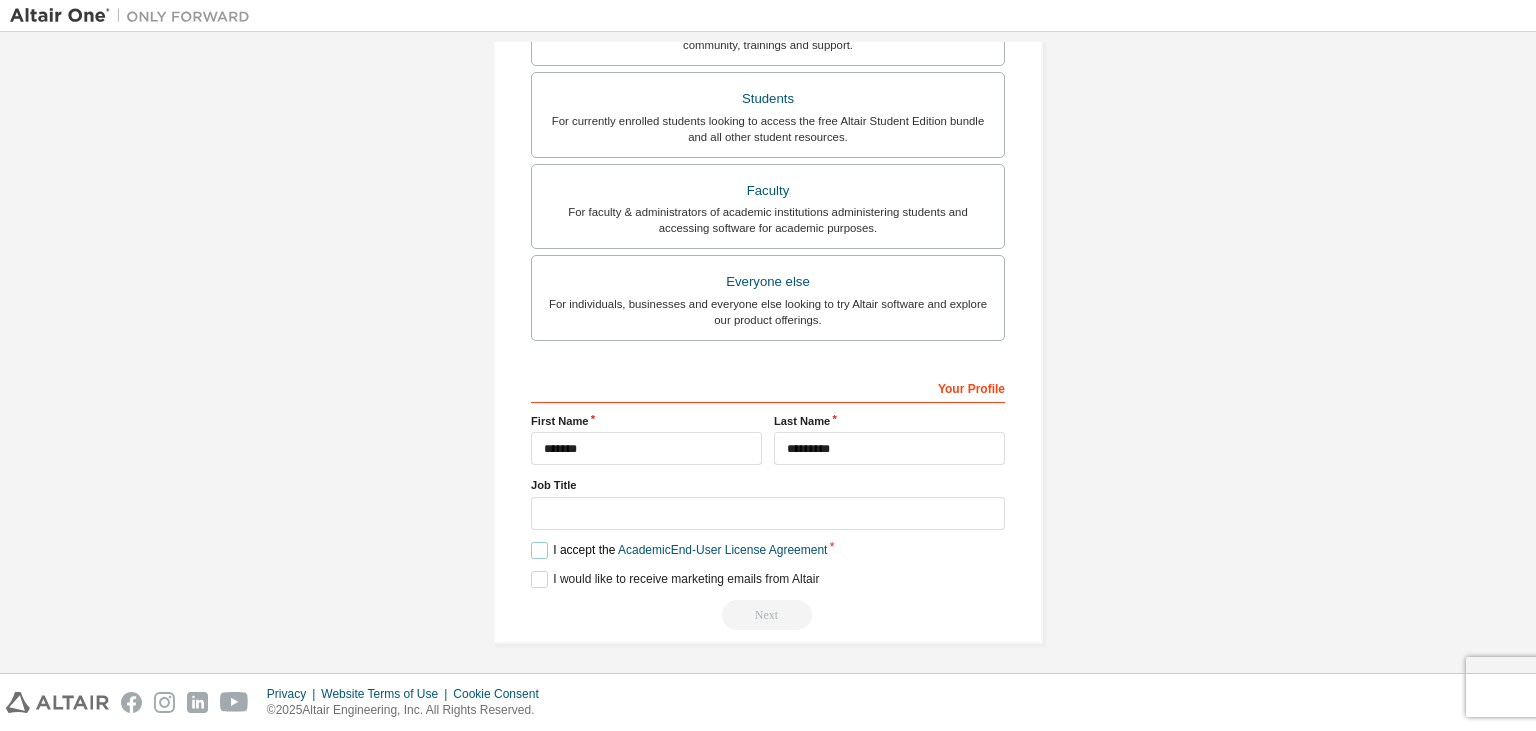 click on "I accept the   Academic   End-User License Agreement" at bounding box center (679, 550) 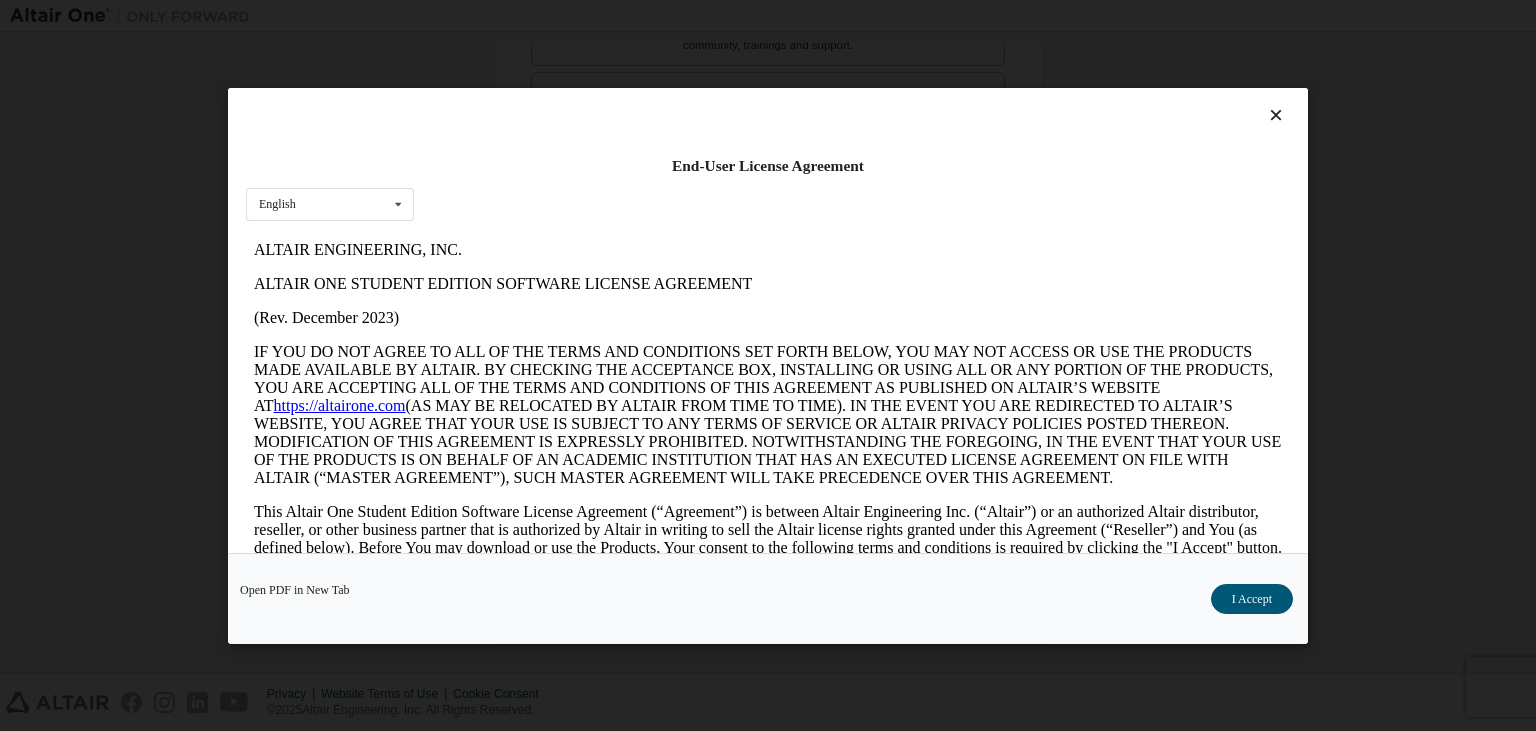 scroll, scrollTop: 0, scrollLeft: 0, axis: both 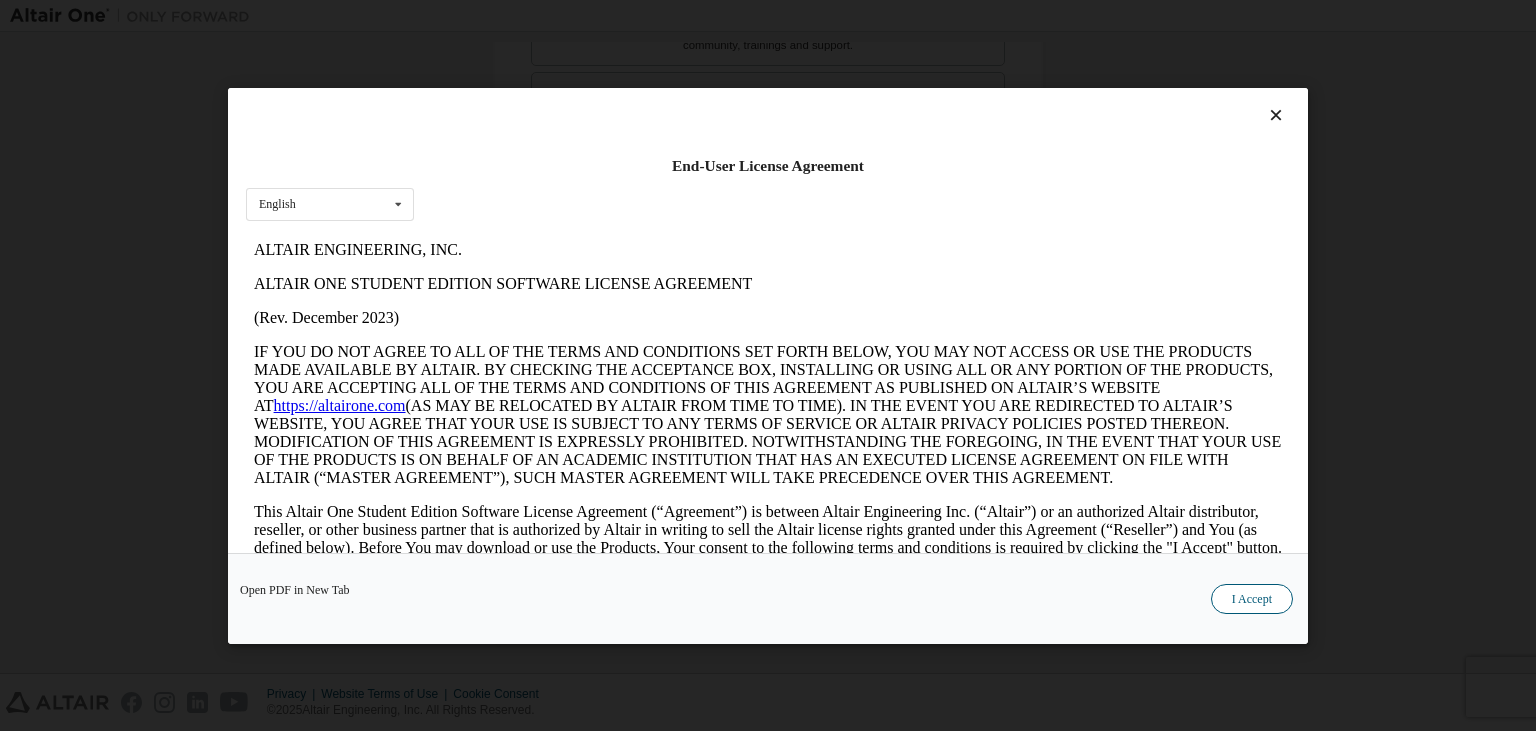 click on "I Accept" at bounding box center (1252, 598) 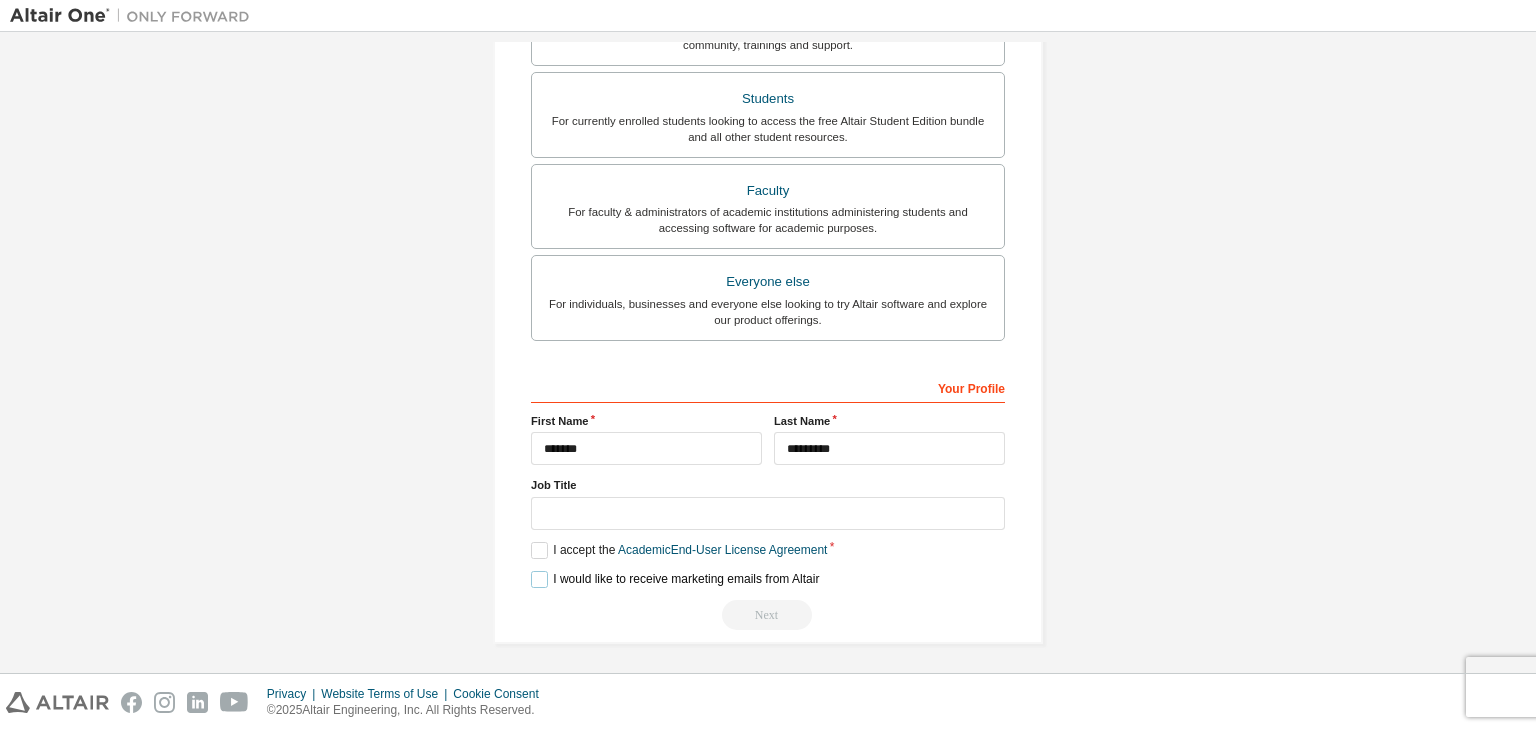 click on "I would like to receive marketing emails from Altair" at bounding box center (675, 579) 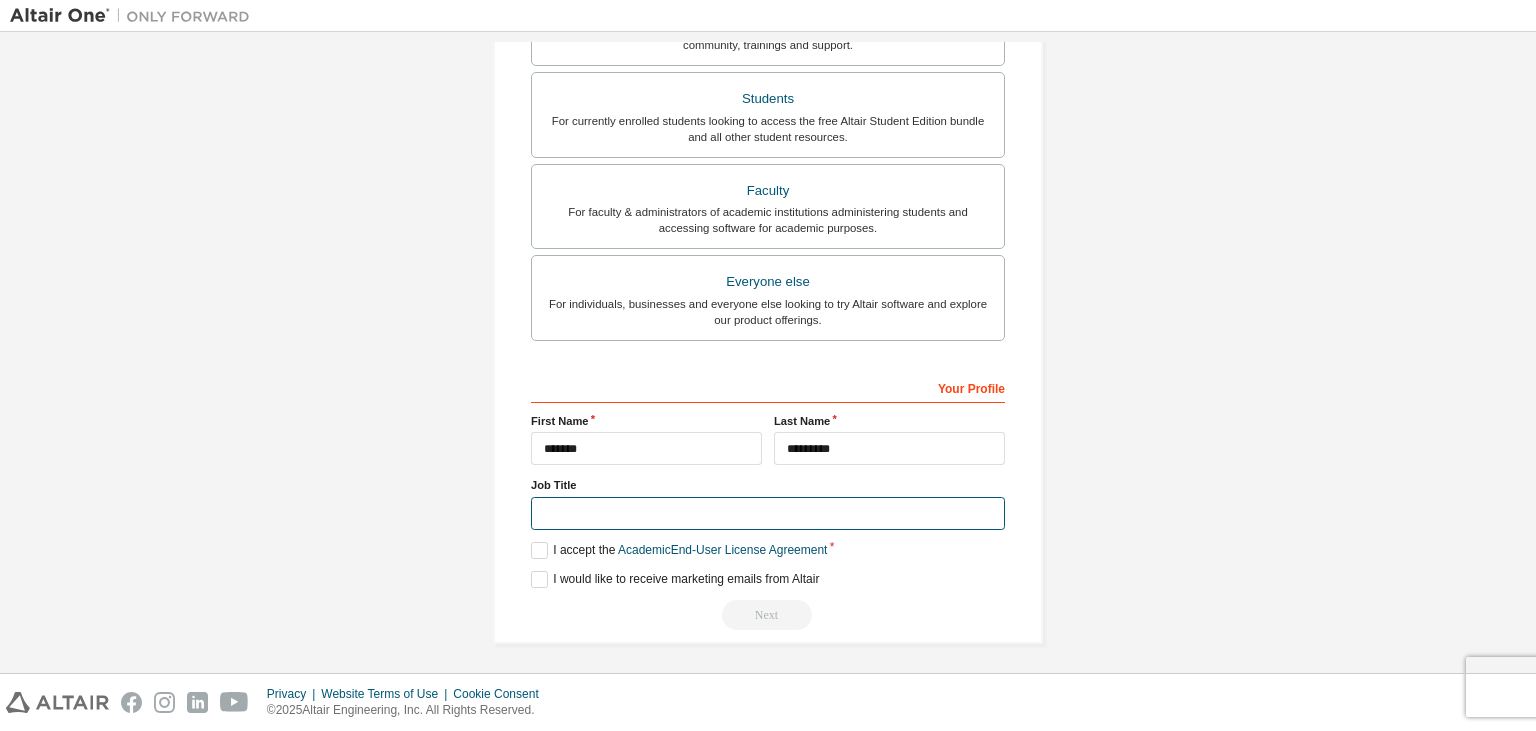 click at bounding box center (768, 513) 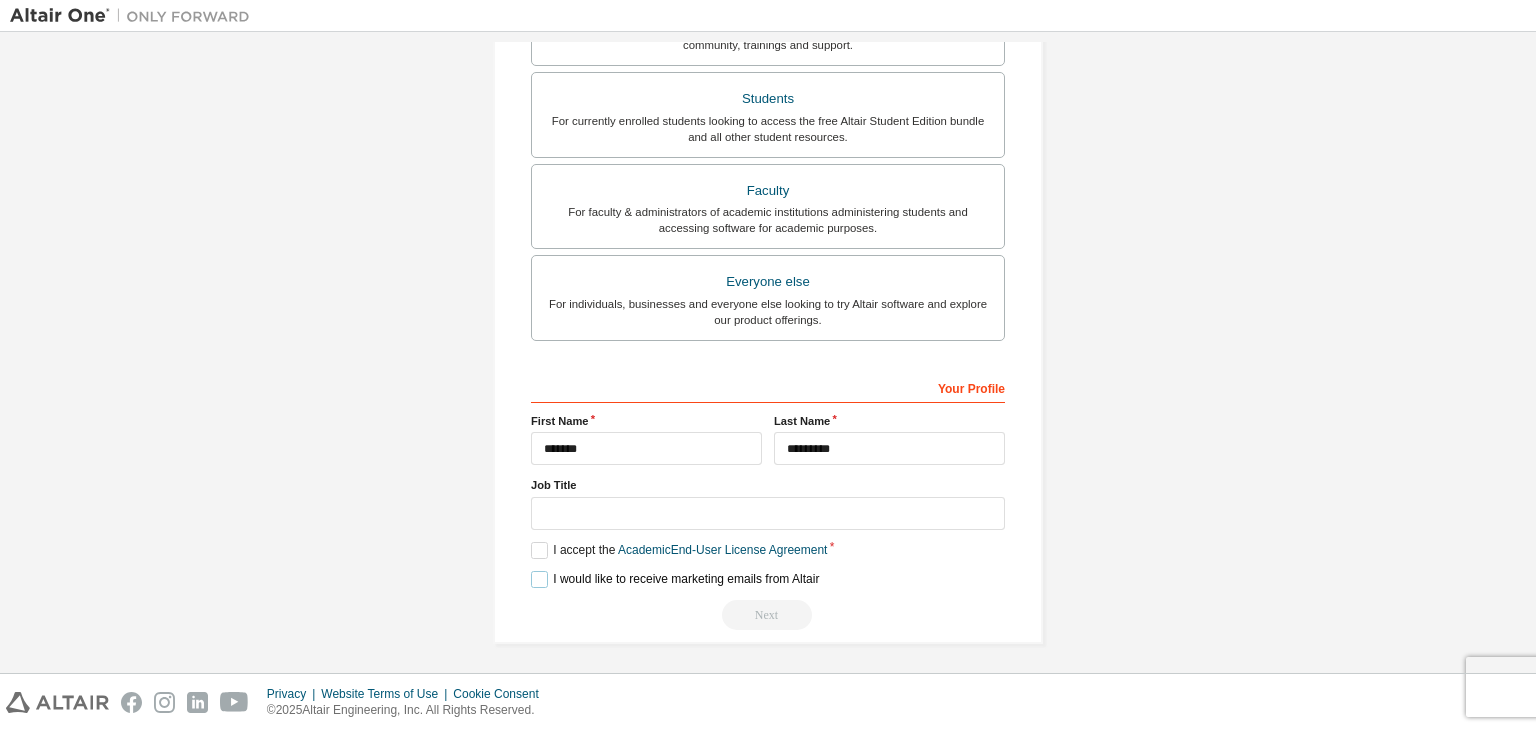 click on "I would like to receive marketing emails from Altair" at bounding box center (675, 579) 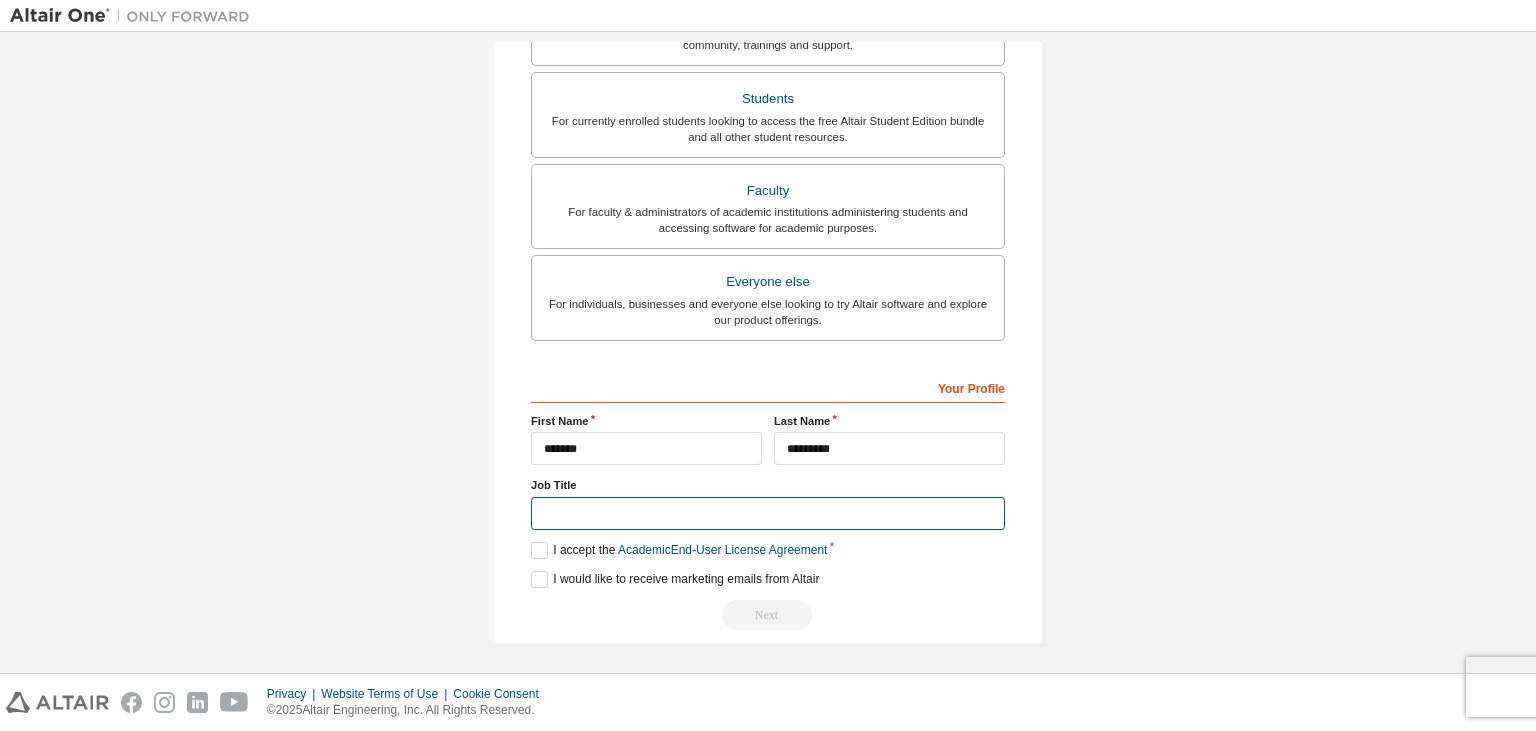 click at bounding box center (768, 513) 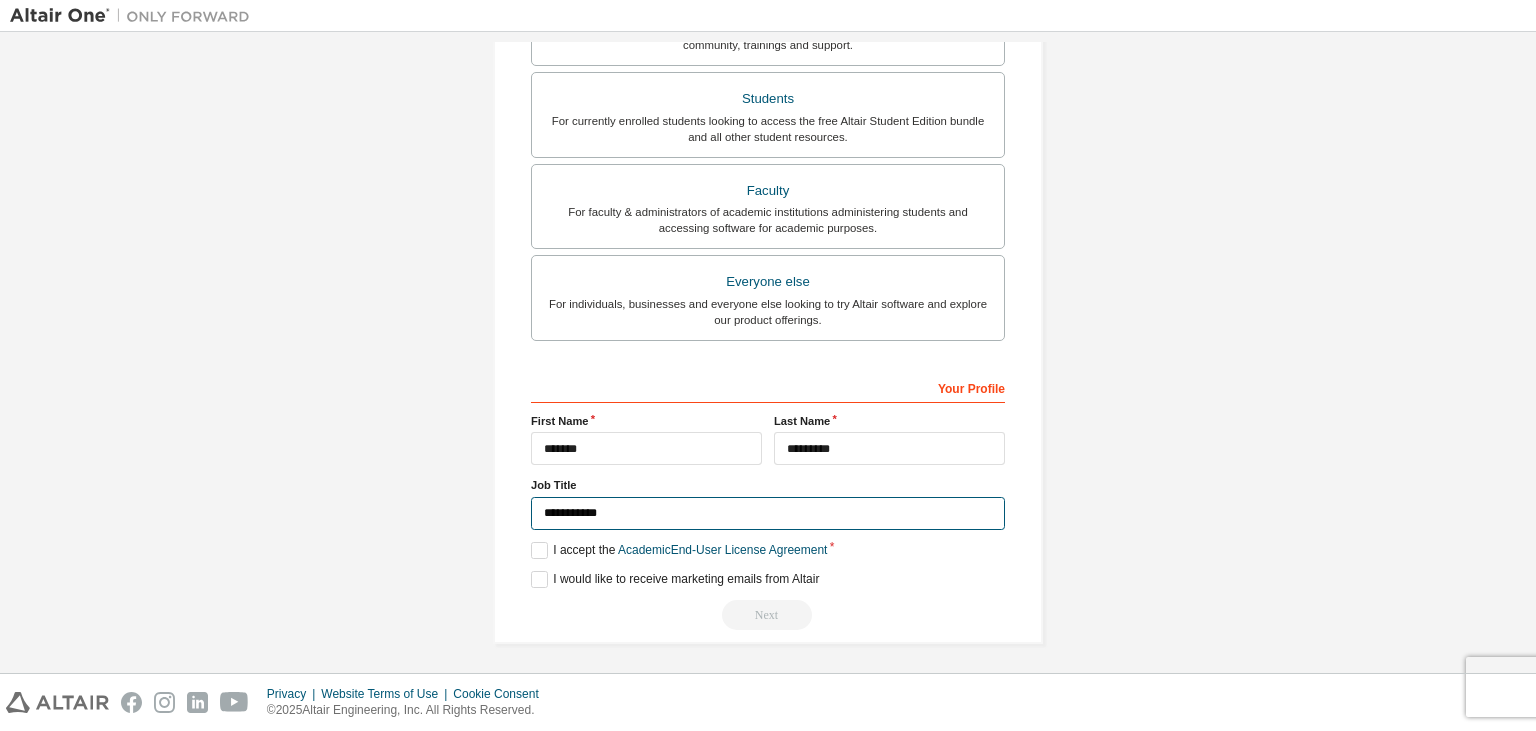 click on "**********" at bounding box center (768, 513) 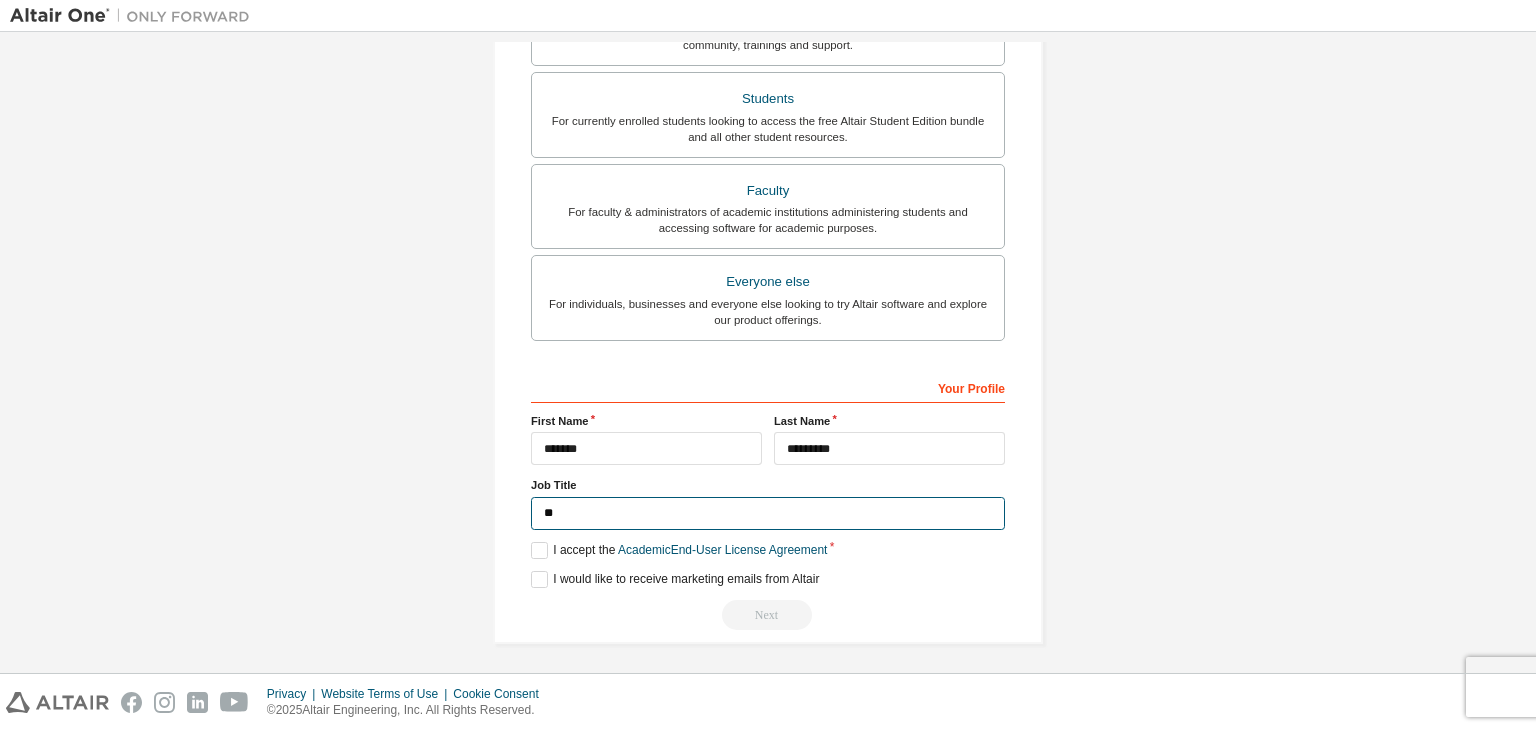 type on "*" 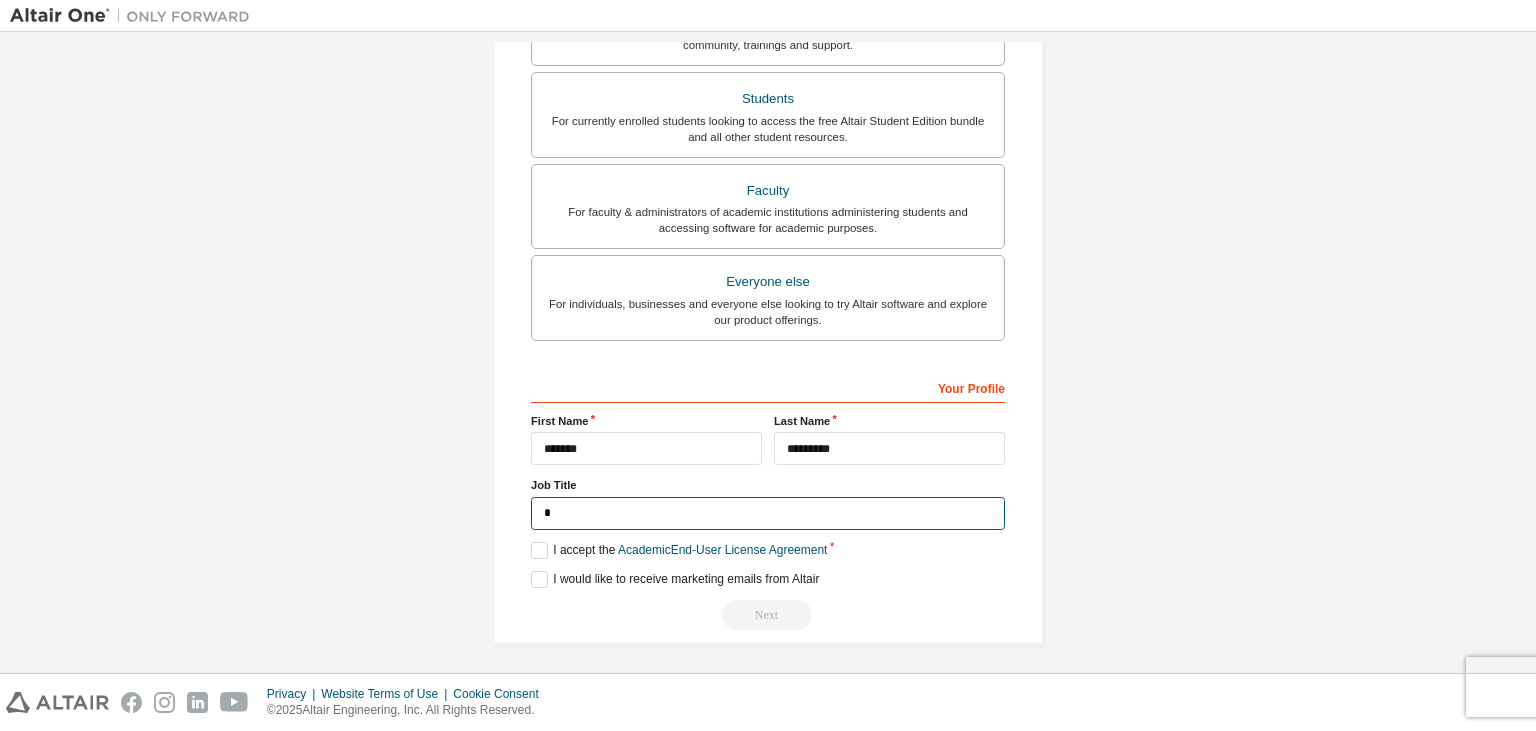 type 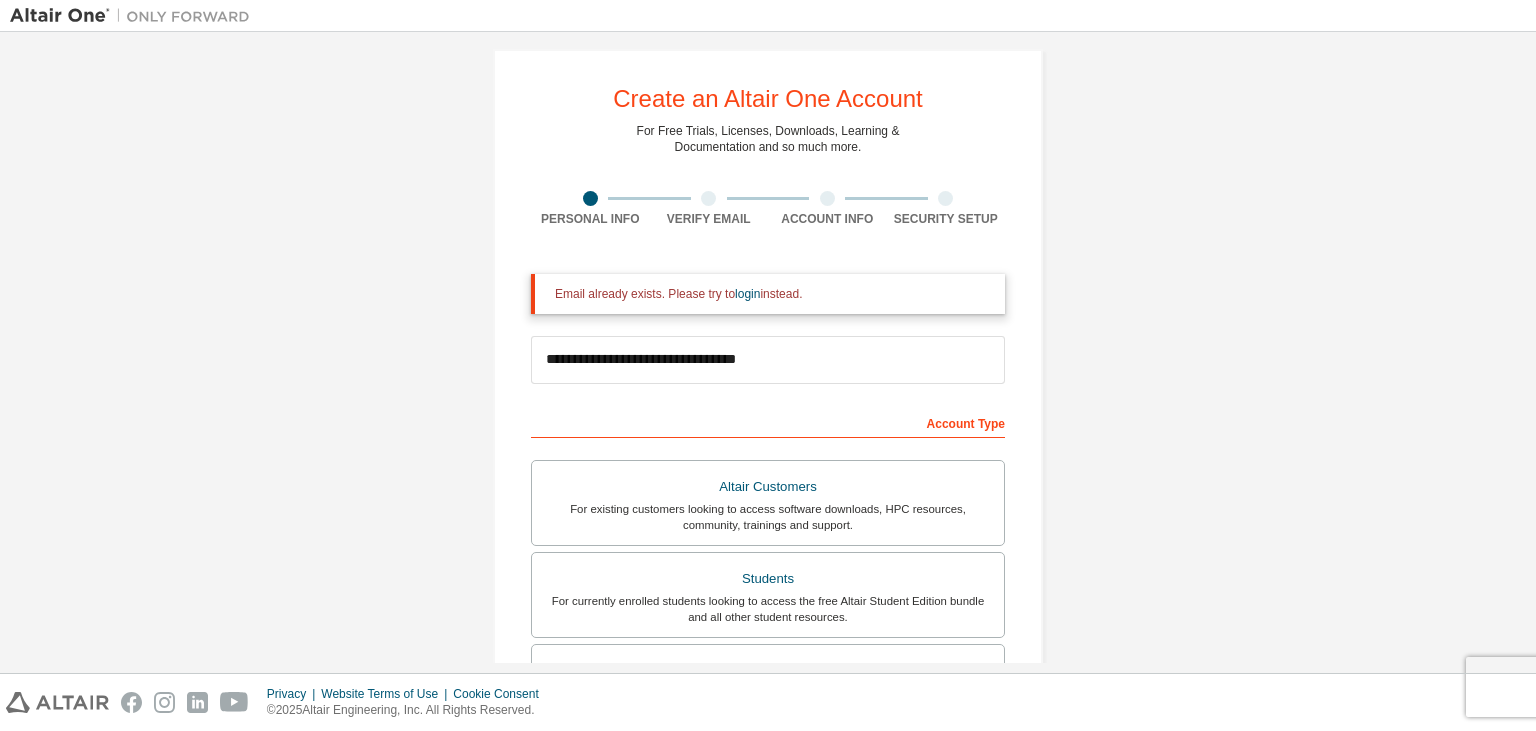 scroll, scrollTop: 0, scrollLeft: 0, axis: both 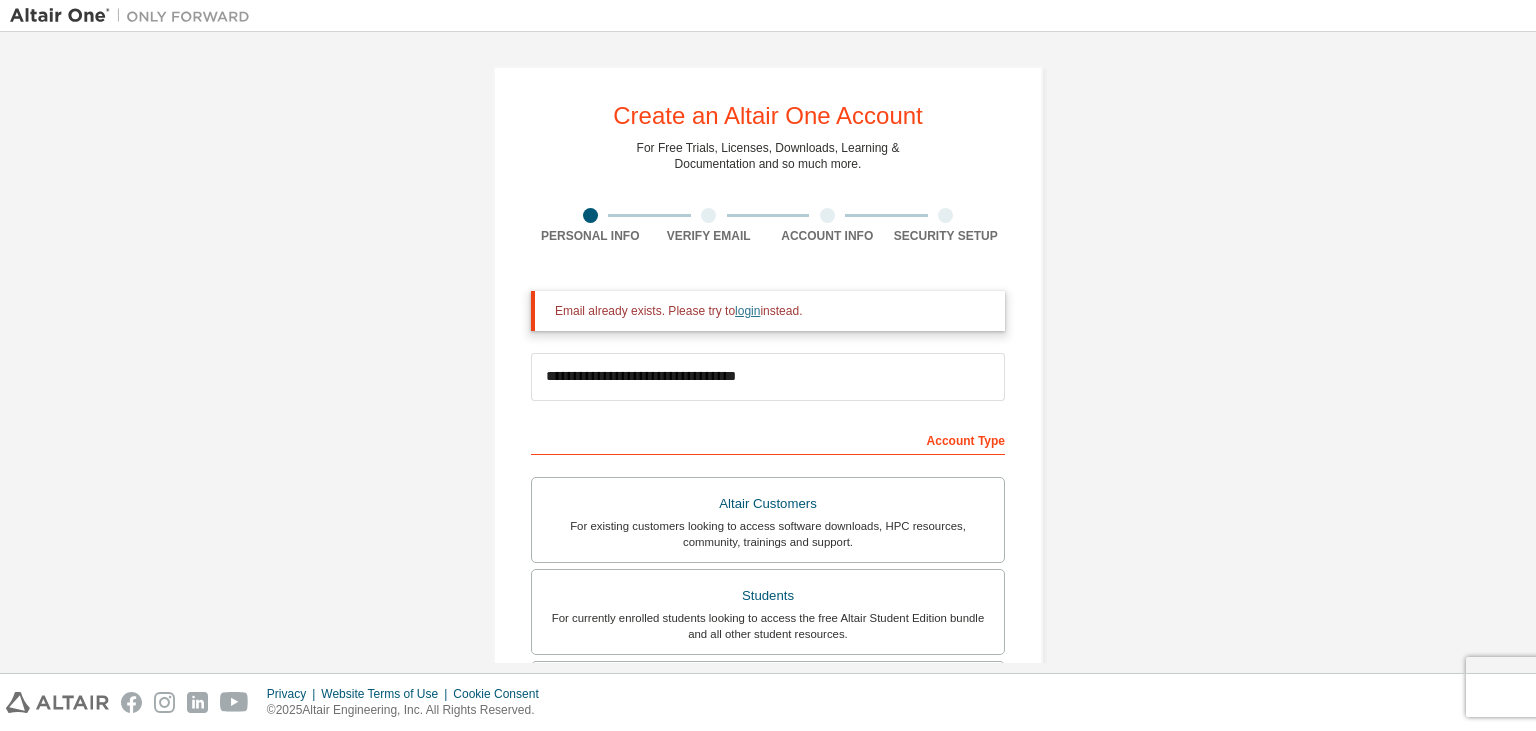 click on "login" at bounding box center [747, 311] 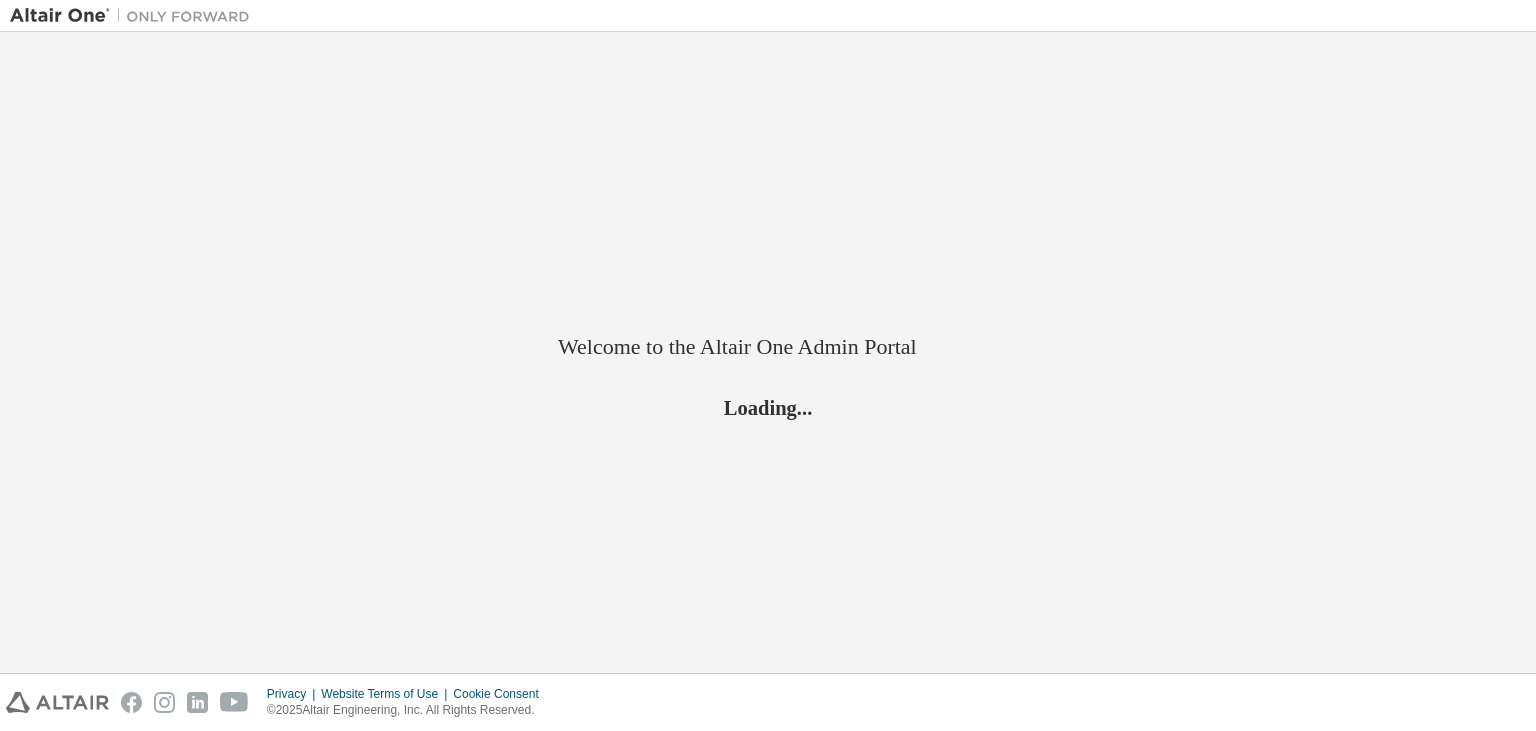 scroll, scrollTop: 0, scrollLeft: 0, axis: both 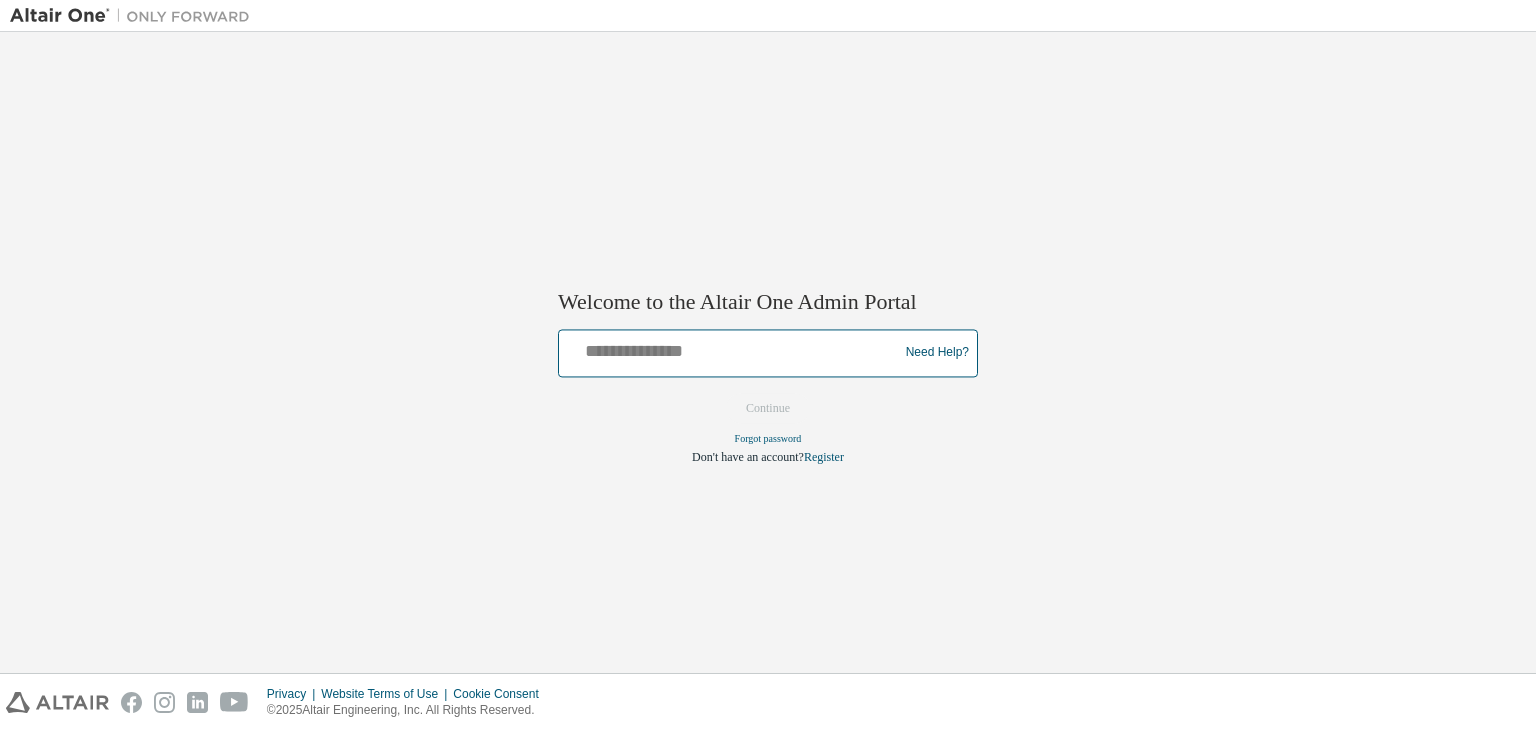 click at bounding box center [731, 348] 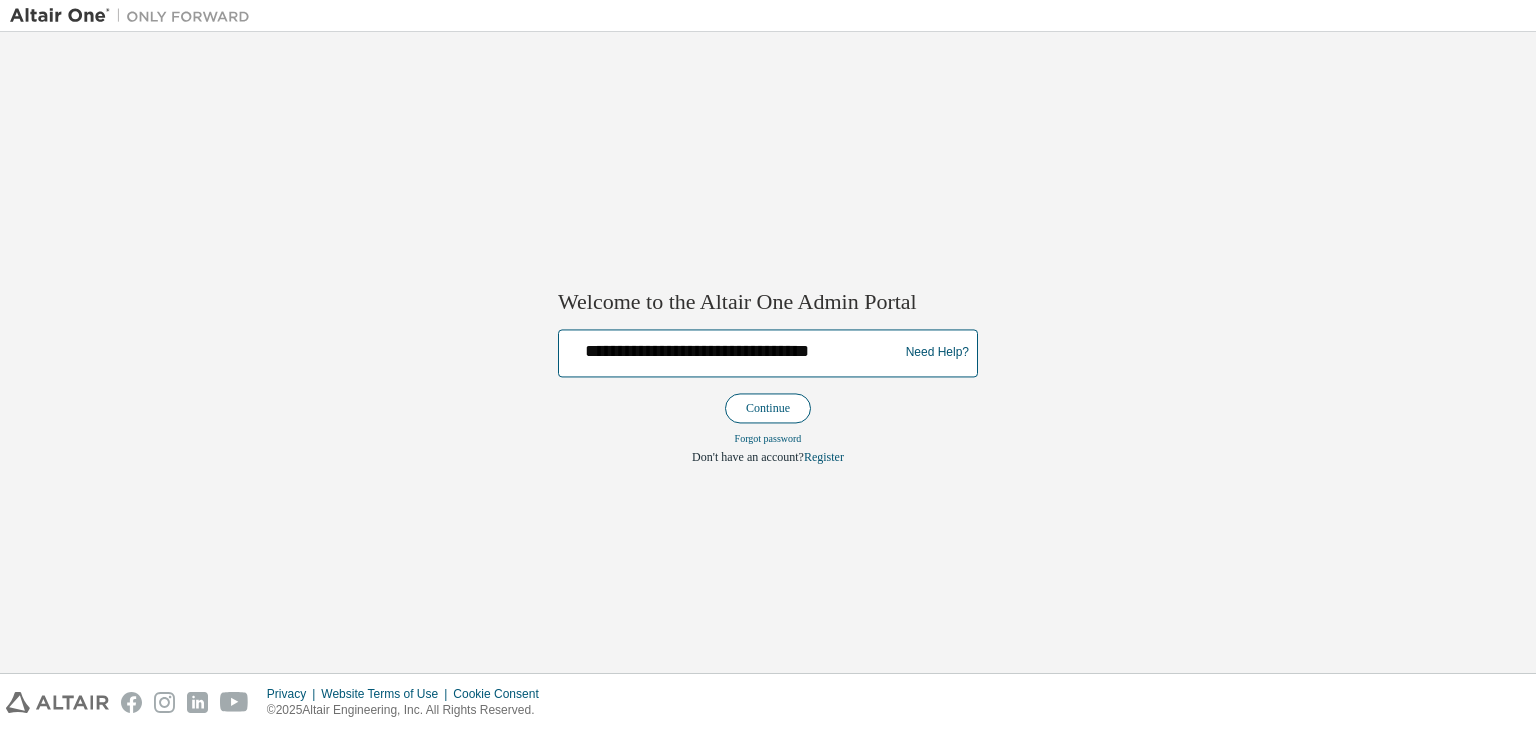 type on "**********" 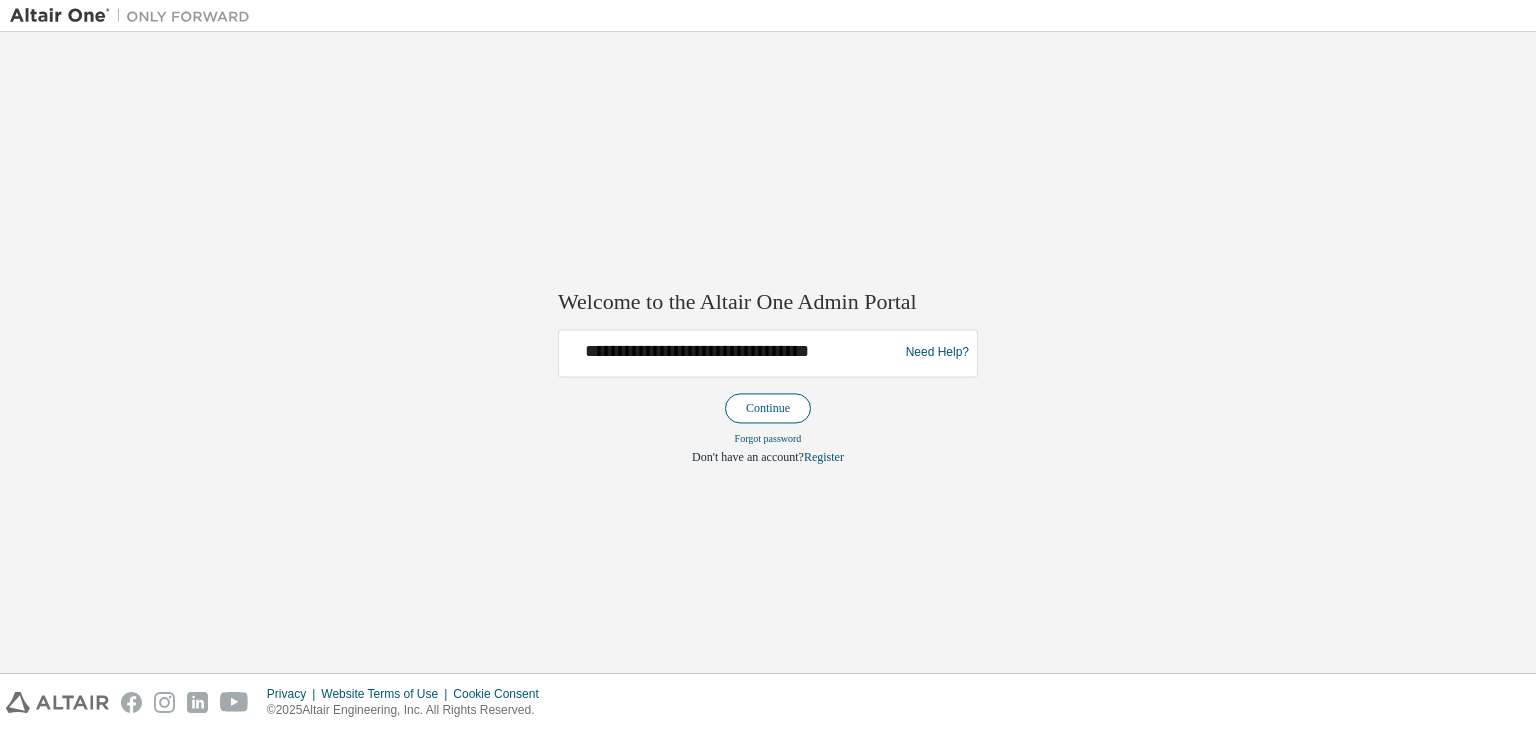 click on "Continue" at bounding box center (768, 408) 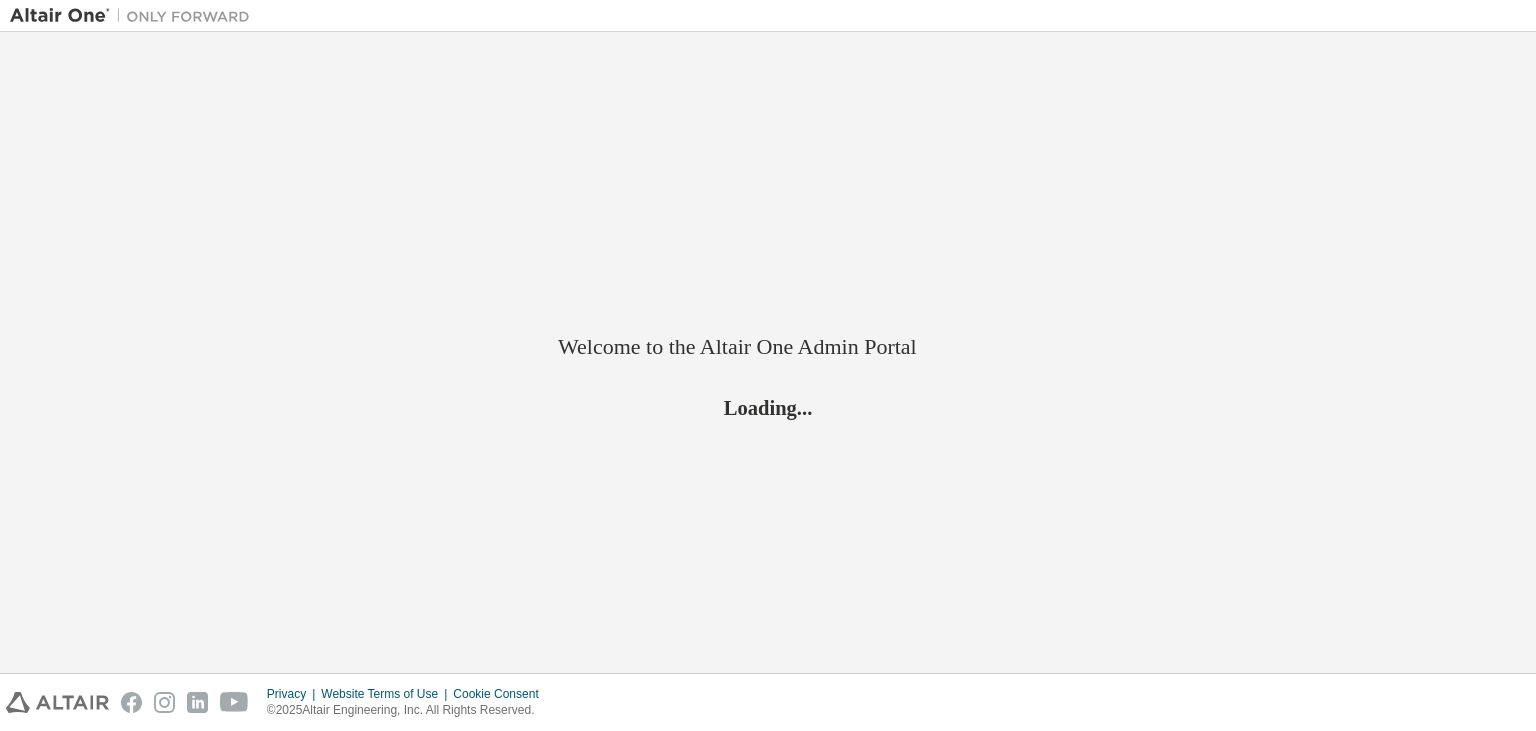 scroll, scrollTop: 0, scrollLeft: 0, axis: both 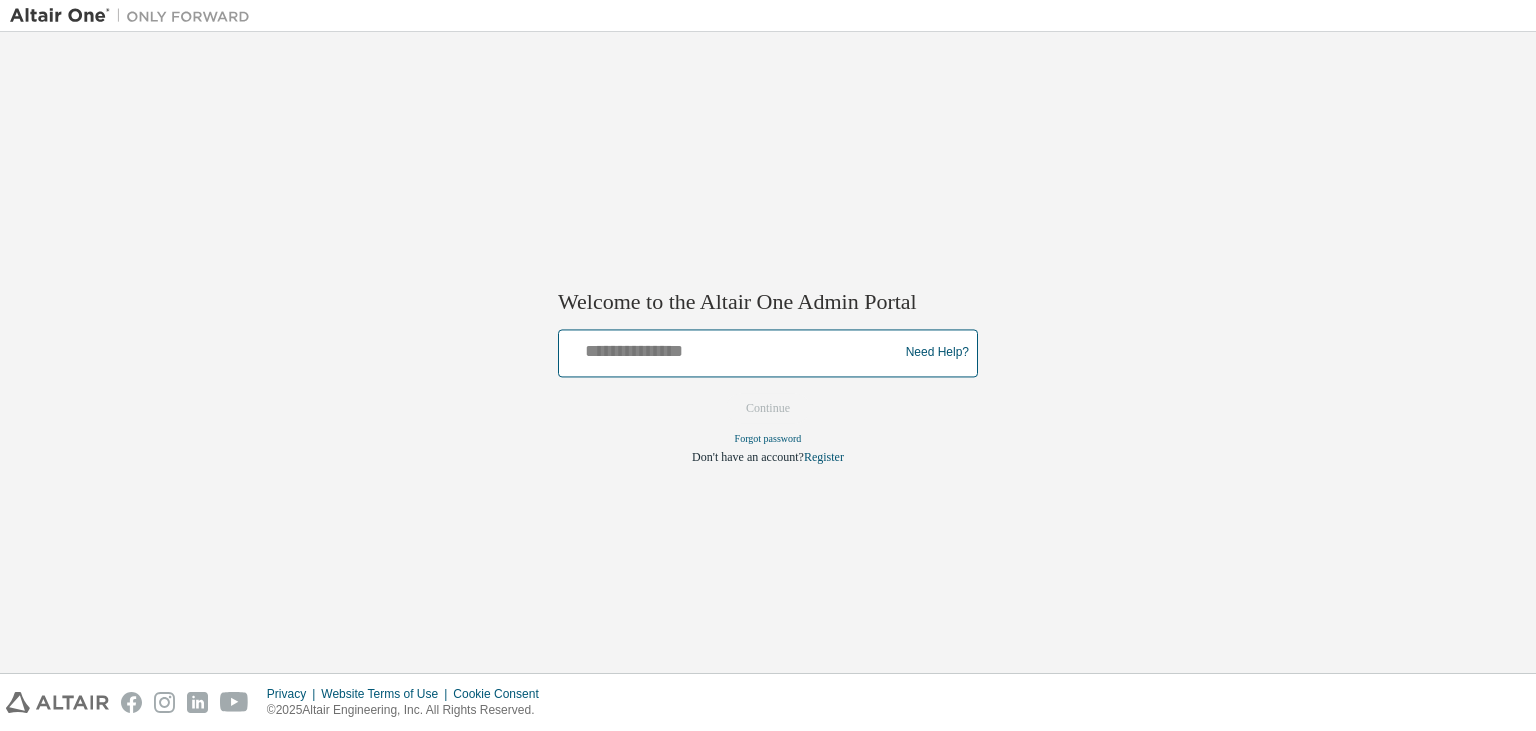 click at bounding box center [731, 348] 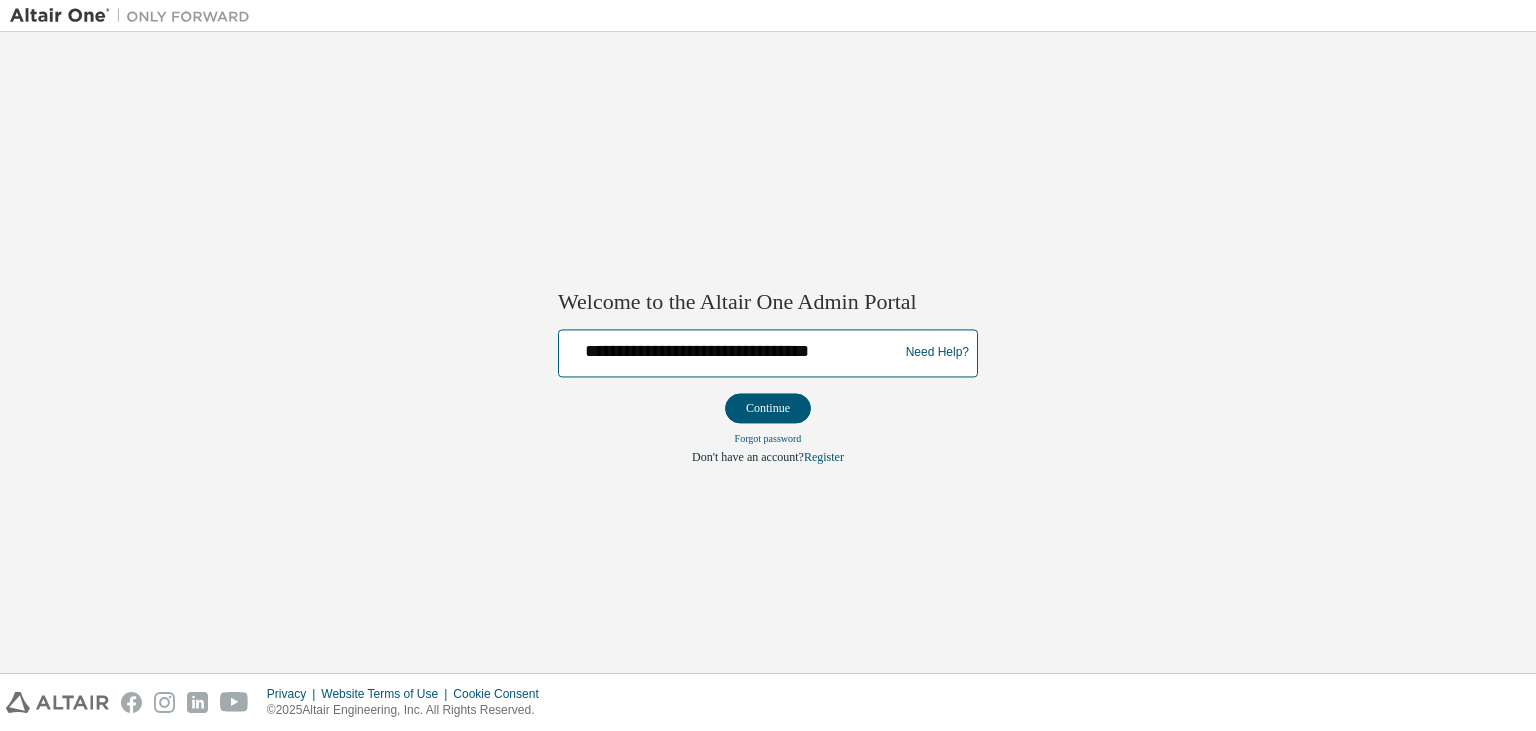 type on "**********" 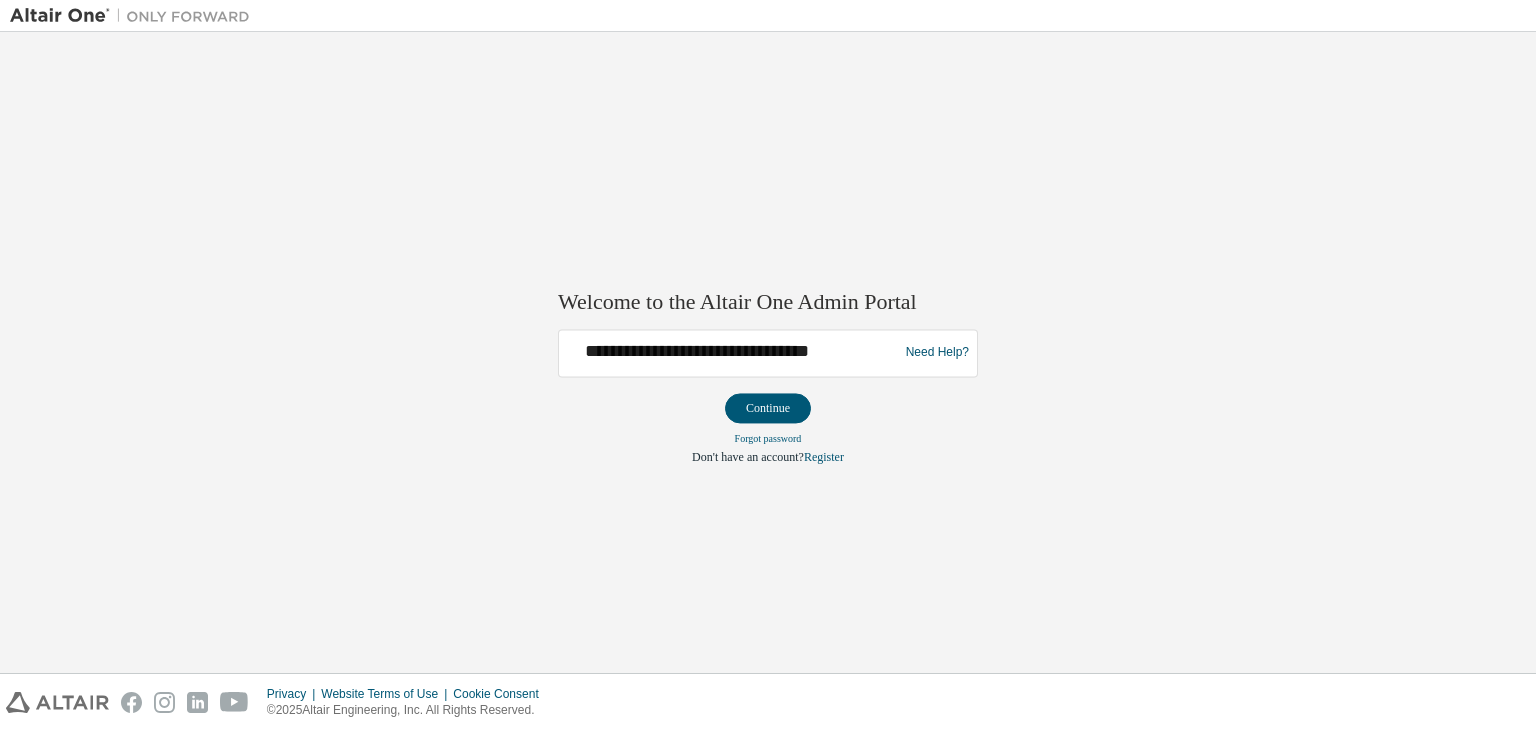 click on "Forgot password" at bounding box center (768, 438) 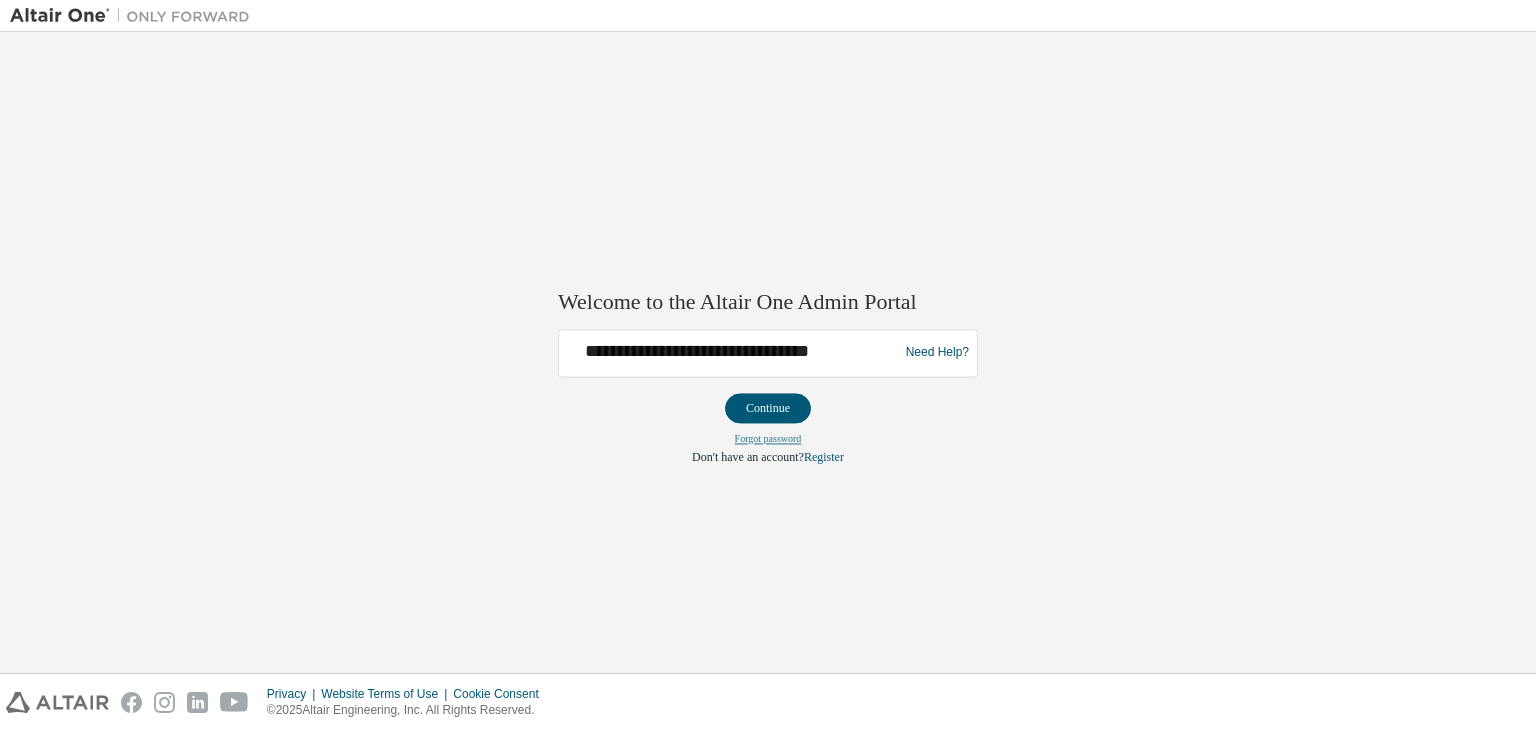 click on "Forgot password" at bounding box center (768, 438) 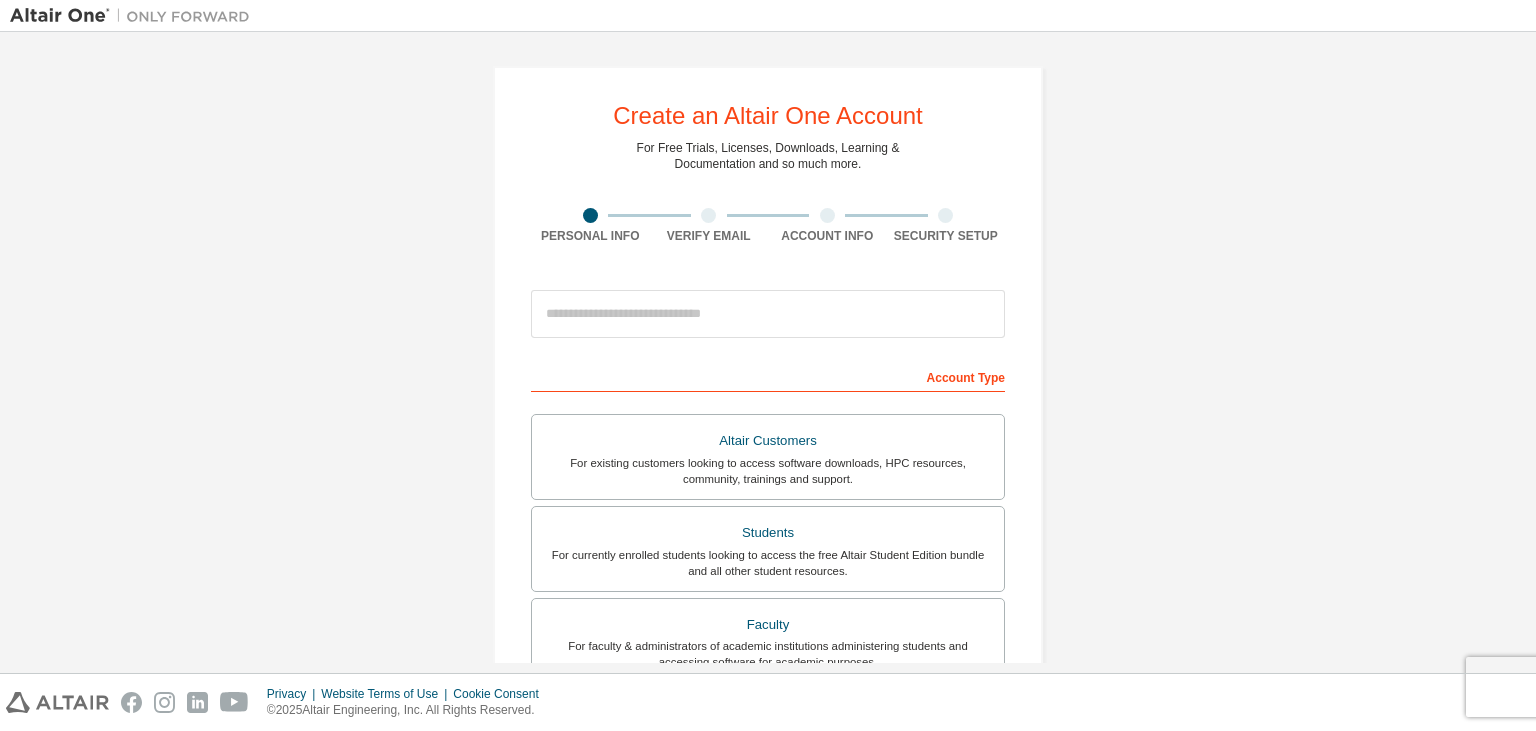 scroll, scrollTop: 0, scrollLeft: 0, axis: both 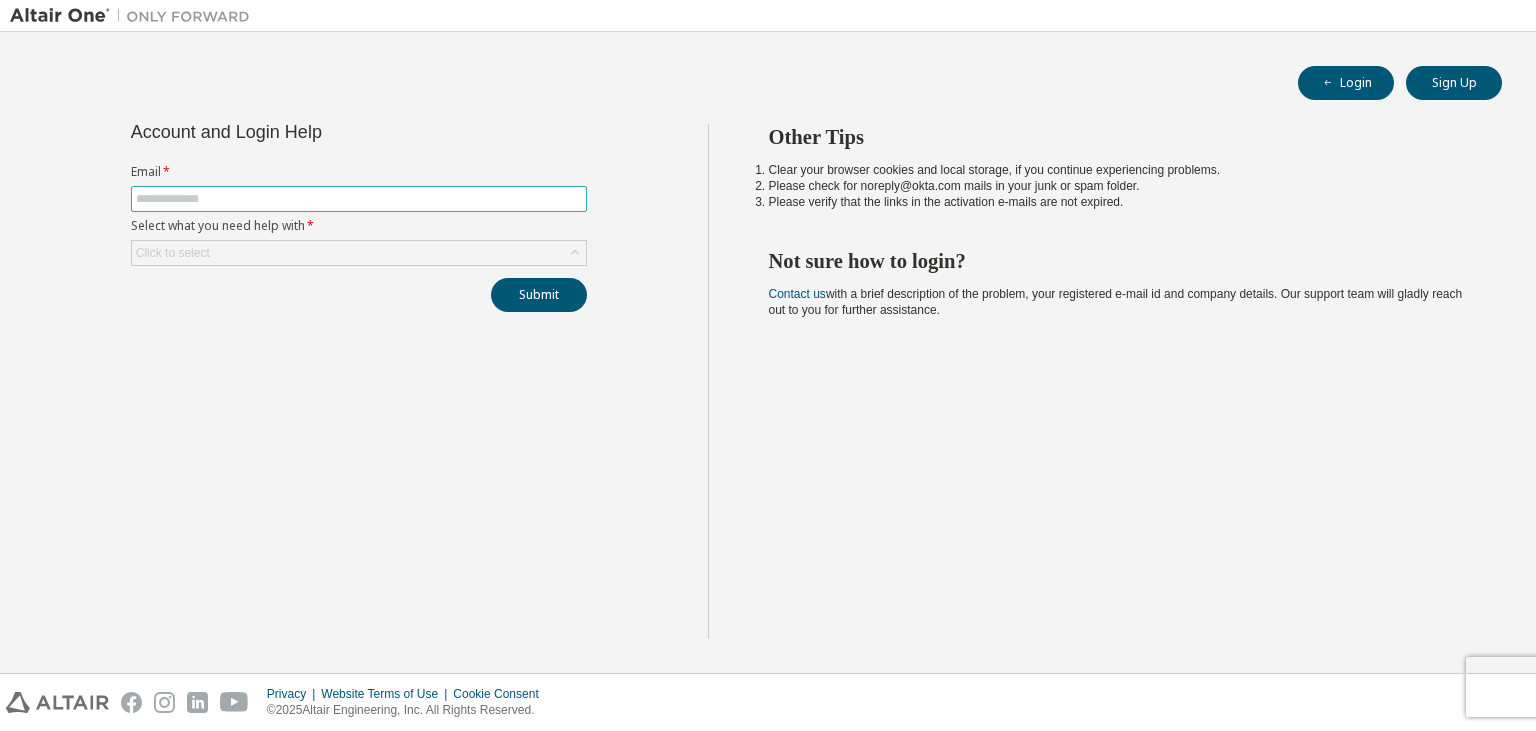 click at bounding box center (359, 199) 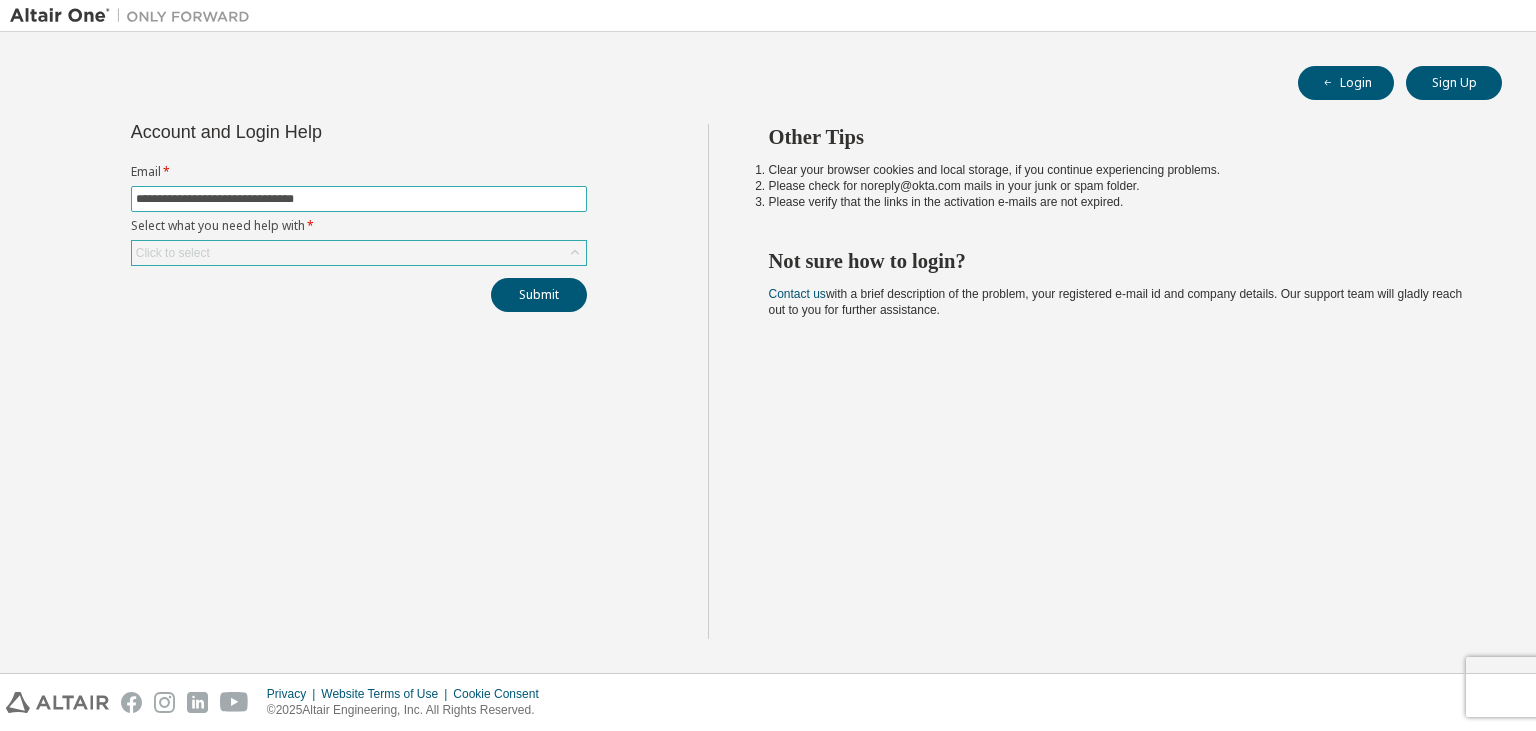 type on "**********" 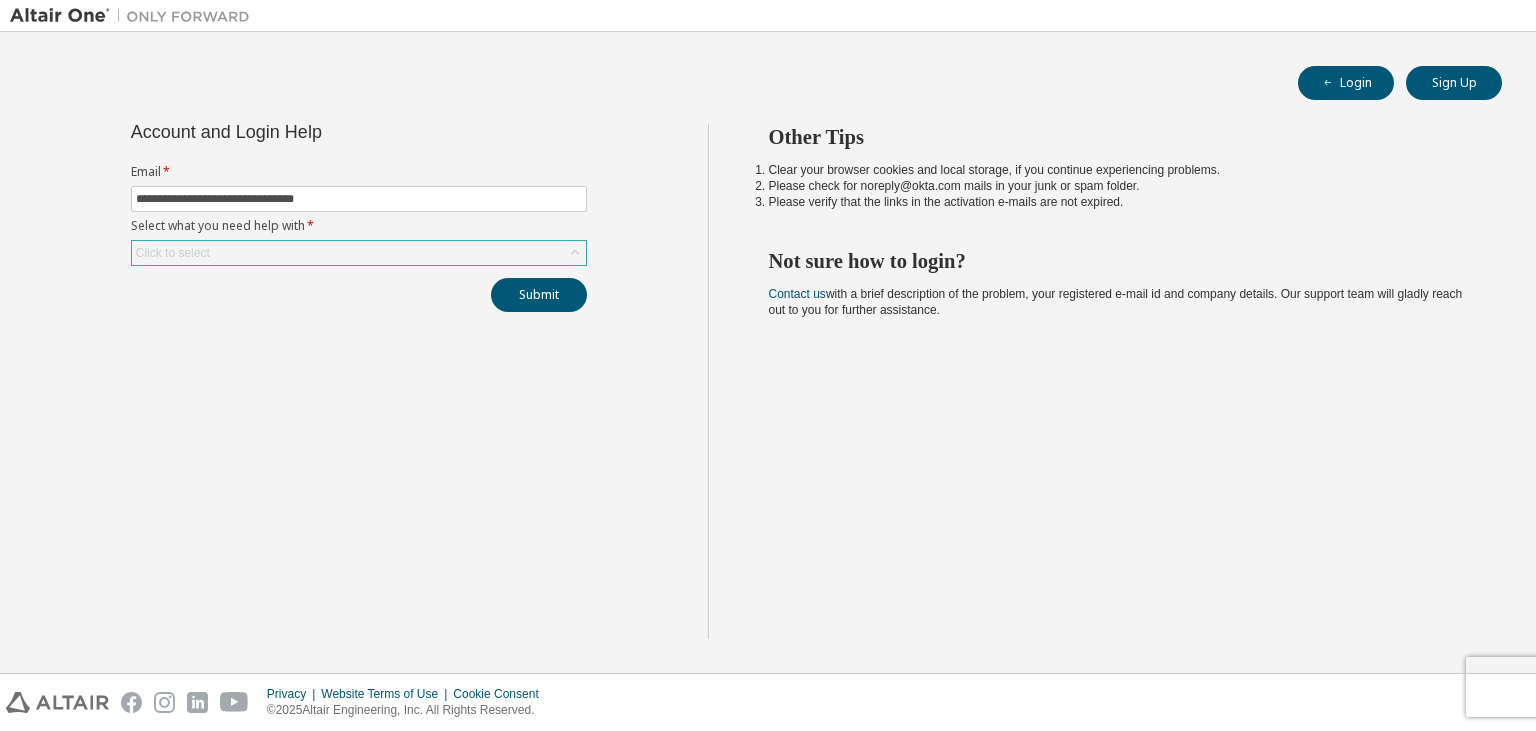 click on "Click to select" at bounding box center [359, 253] 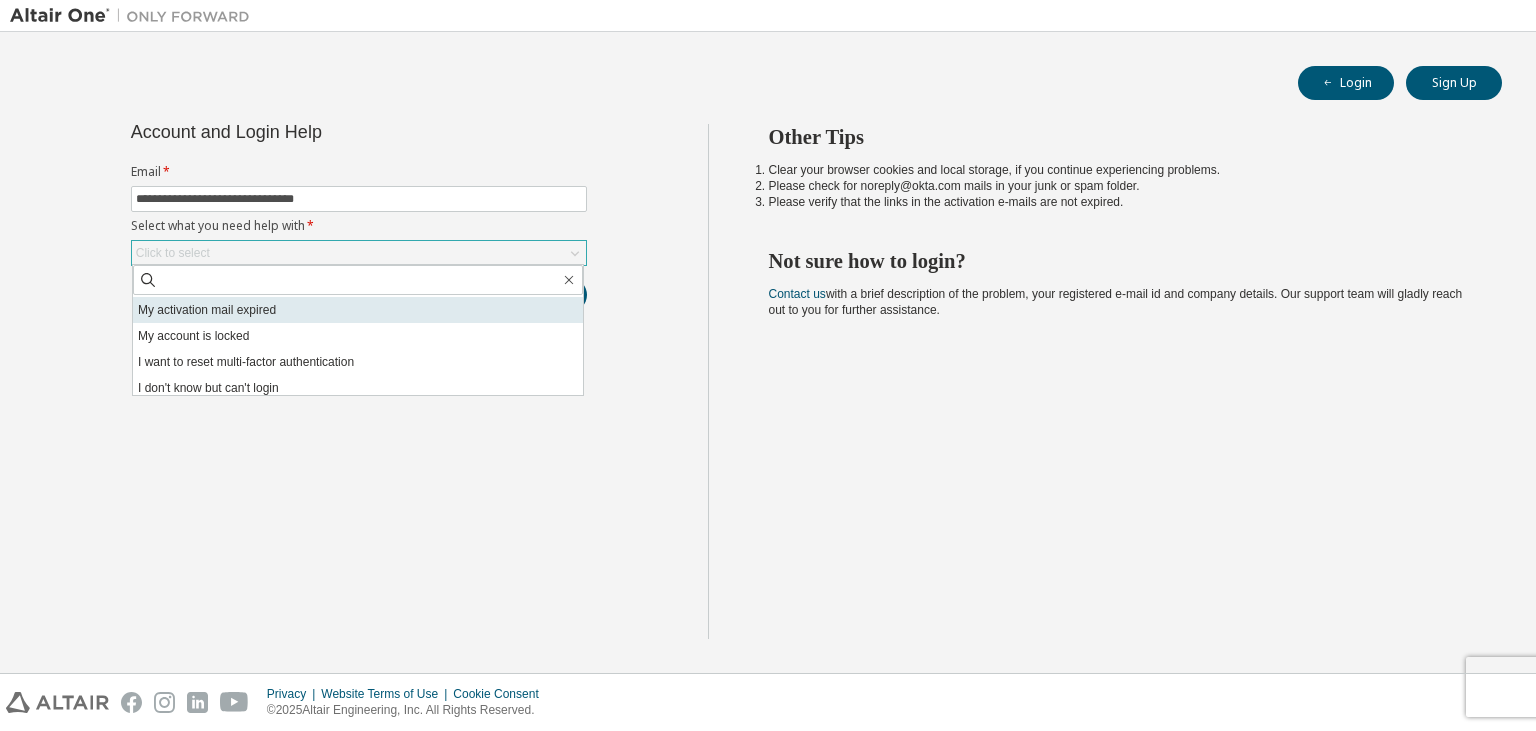 scroll, scrollTop: 56, scrollLeft: 0, axis: vertical 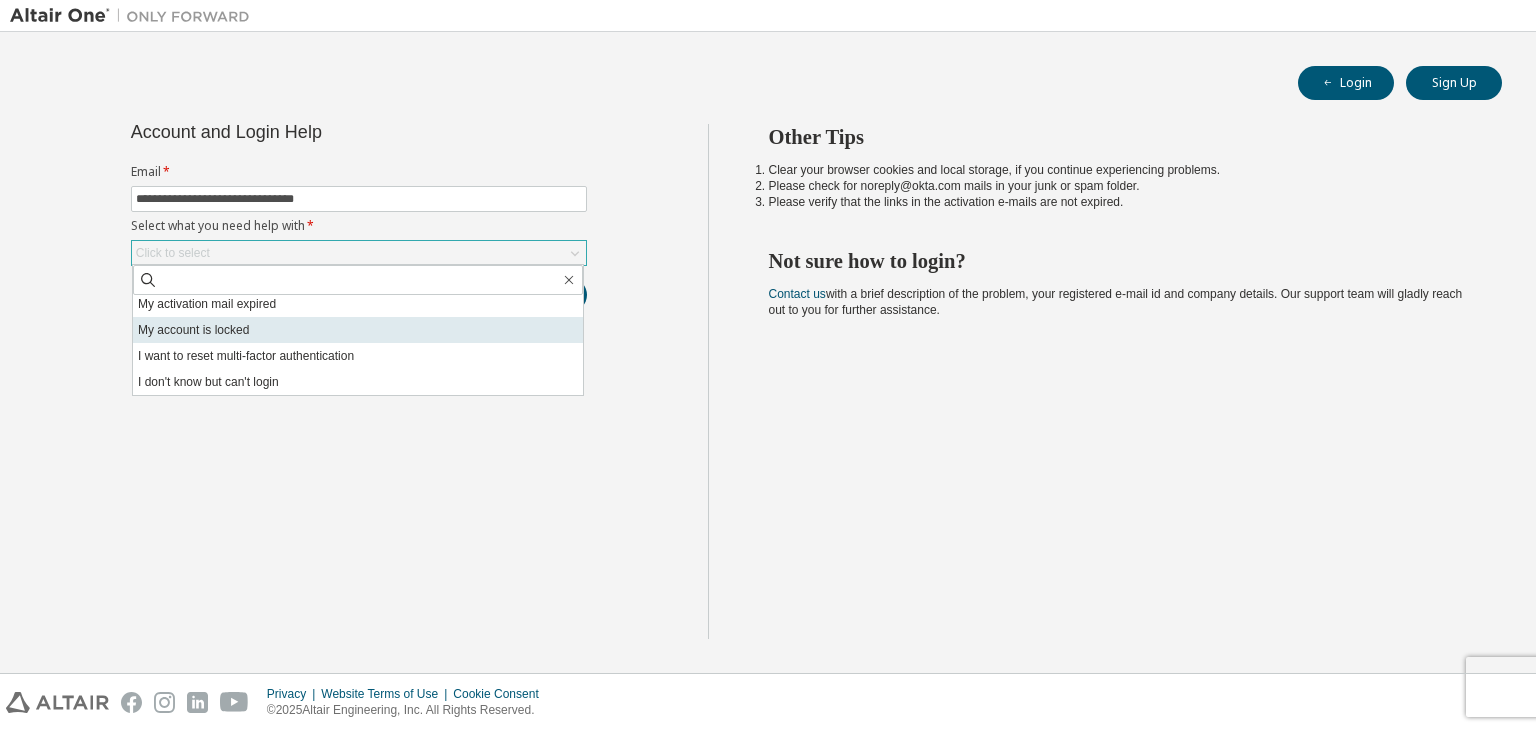 click on "My account is locked" at bounding box center [358, 330] 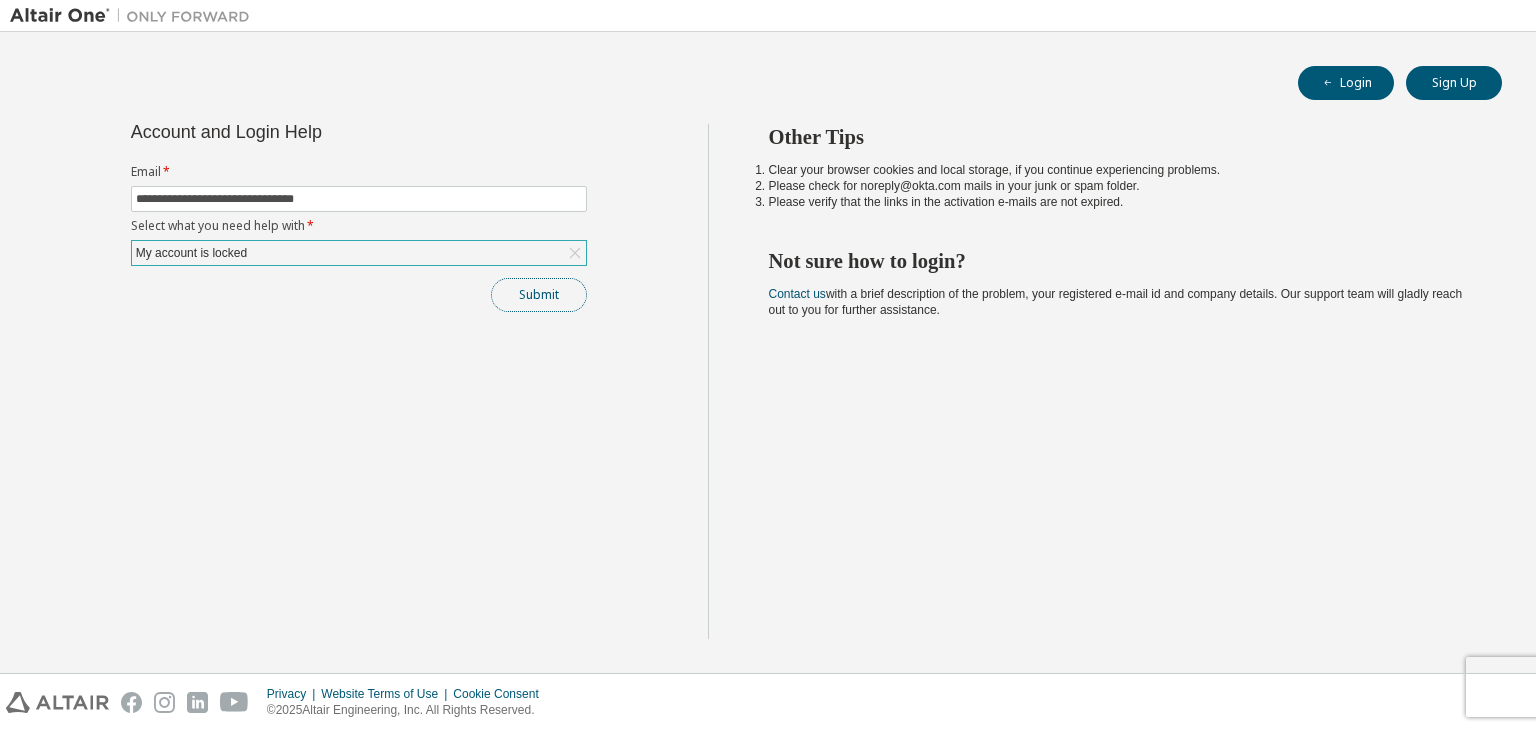 click on "Submit" at bounding box center [539, 295] 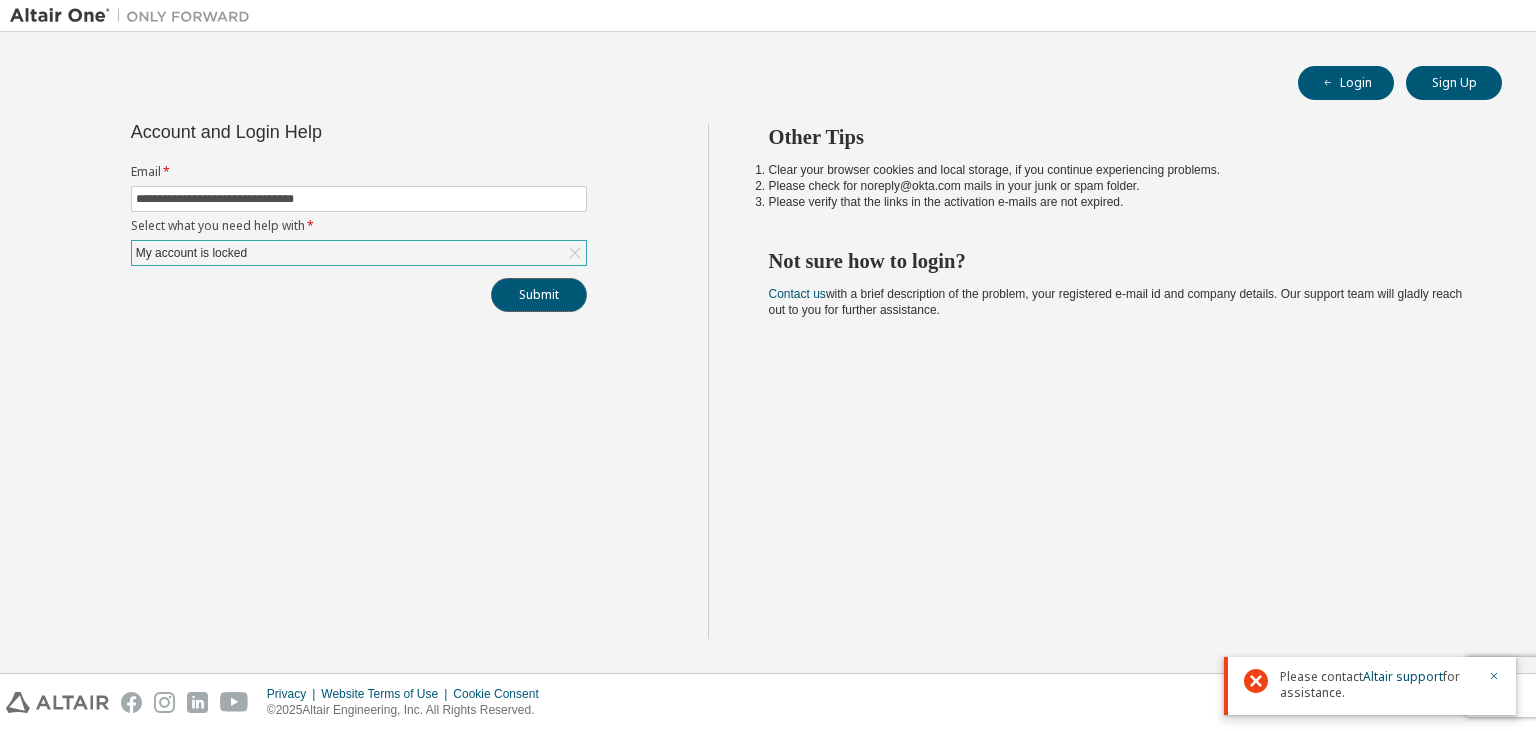 drag, startPoint x: 525, startPoint y: 290, endPoint x: 703, endPoint y: 396, distance: 207.17143 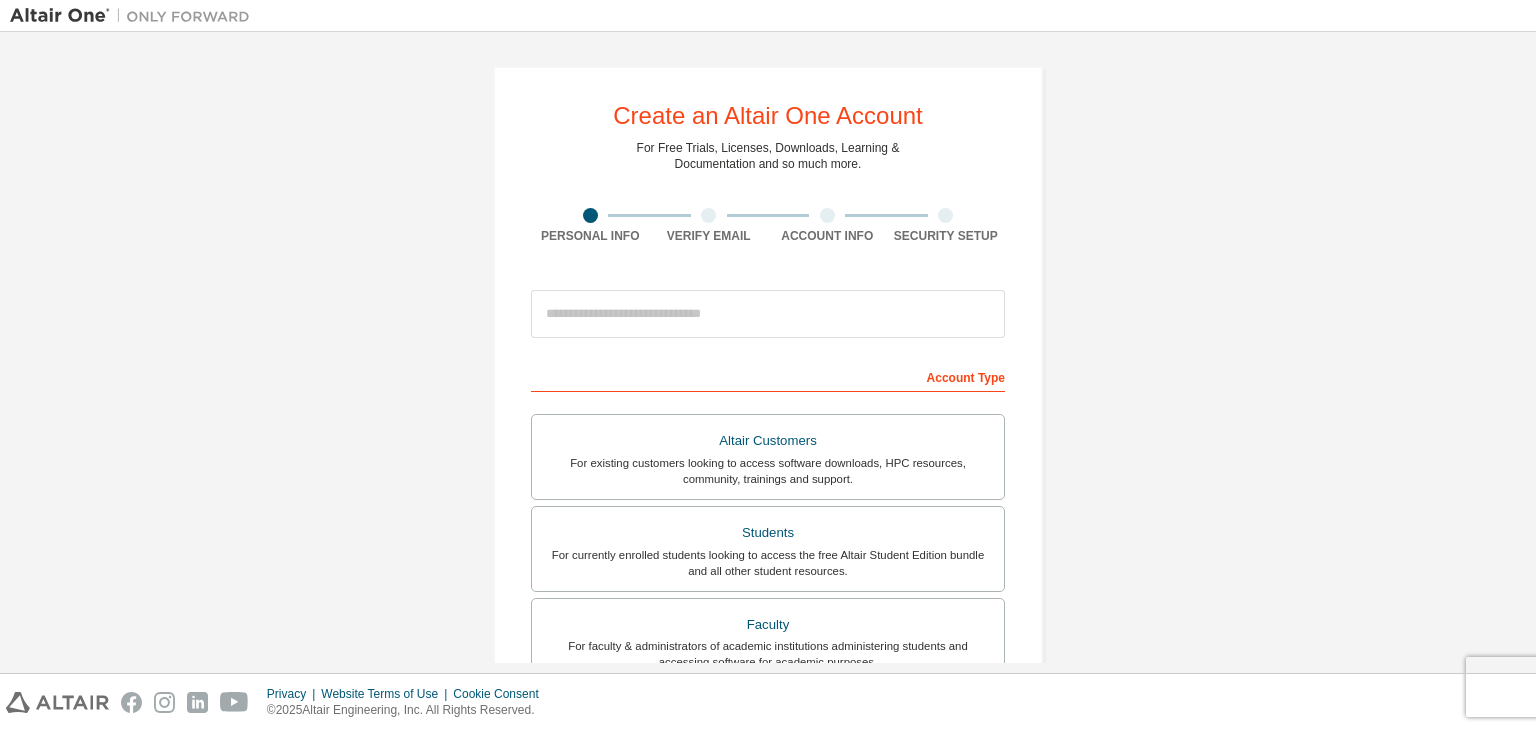 scroll, scrollTop: 0, scrollLeft: 0, axis: both 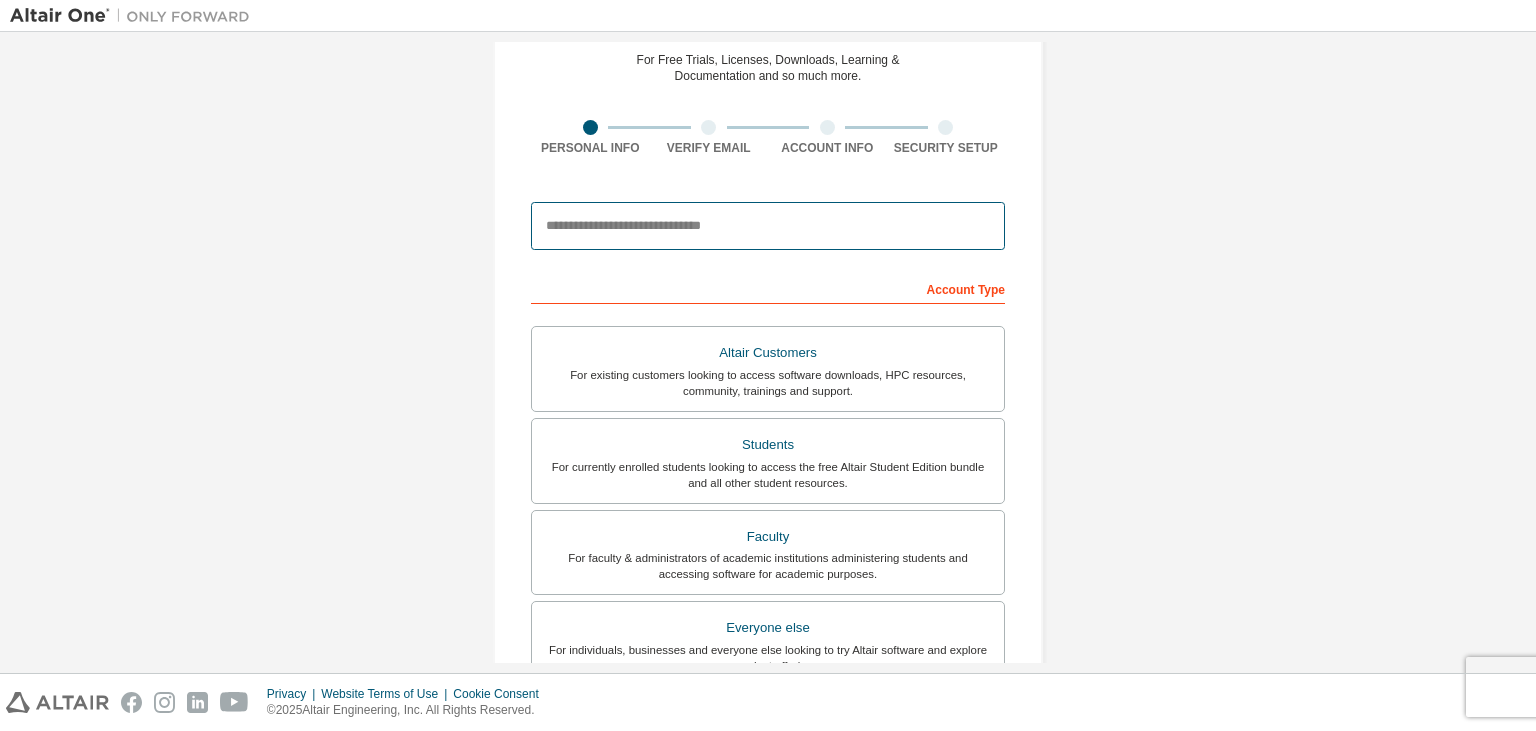 click at bounding box center [768, 226] 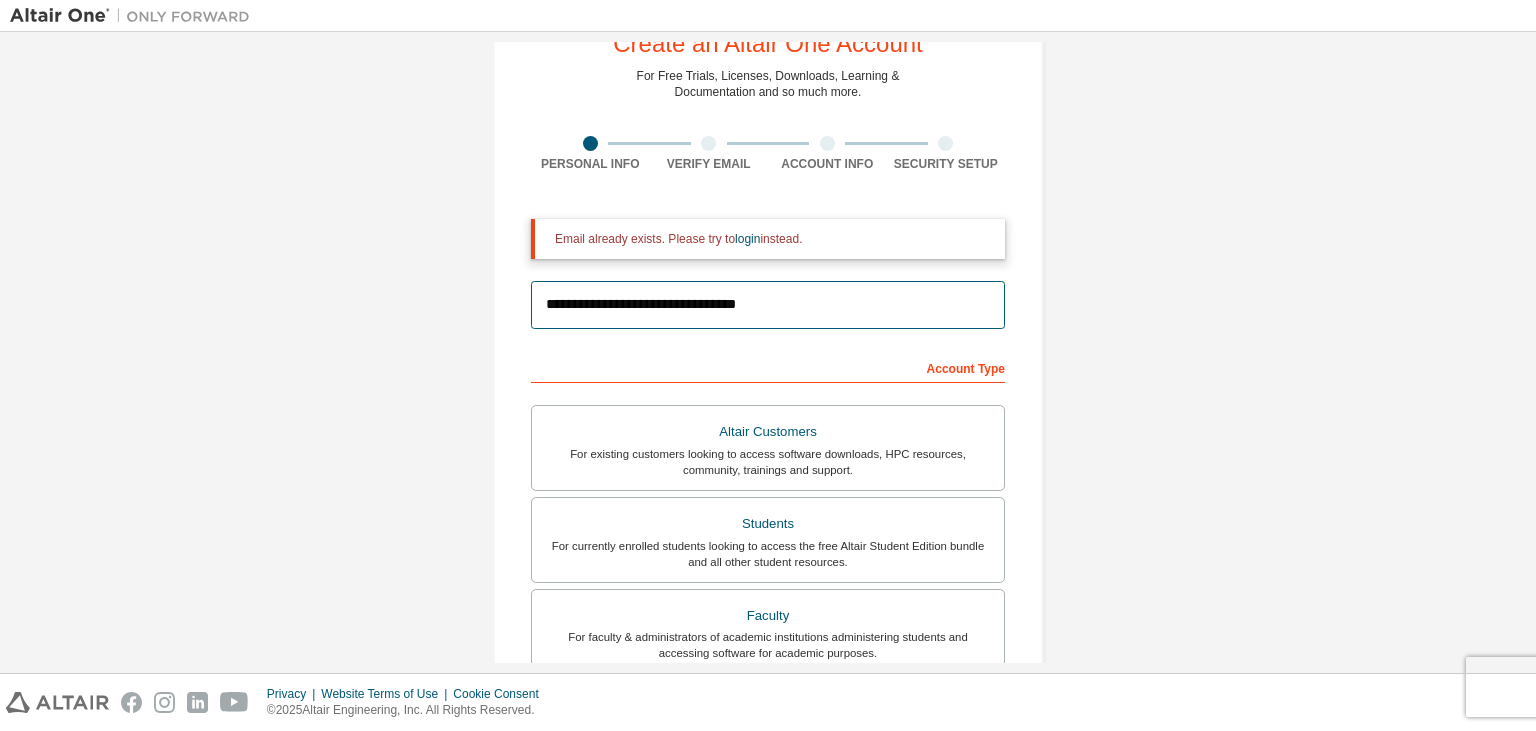 scroll, scrollTop: 74, scrollLeft: 0, axis: vertical 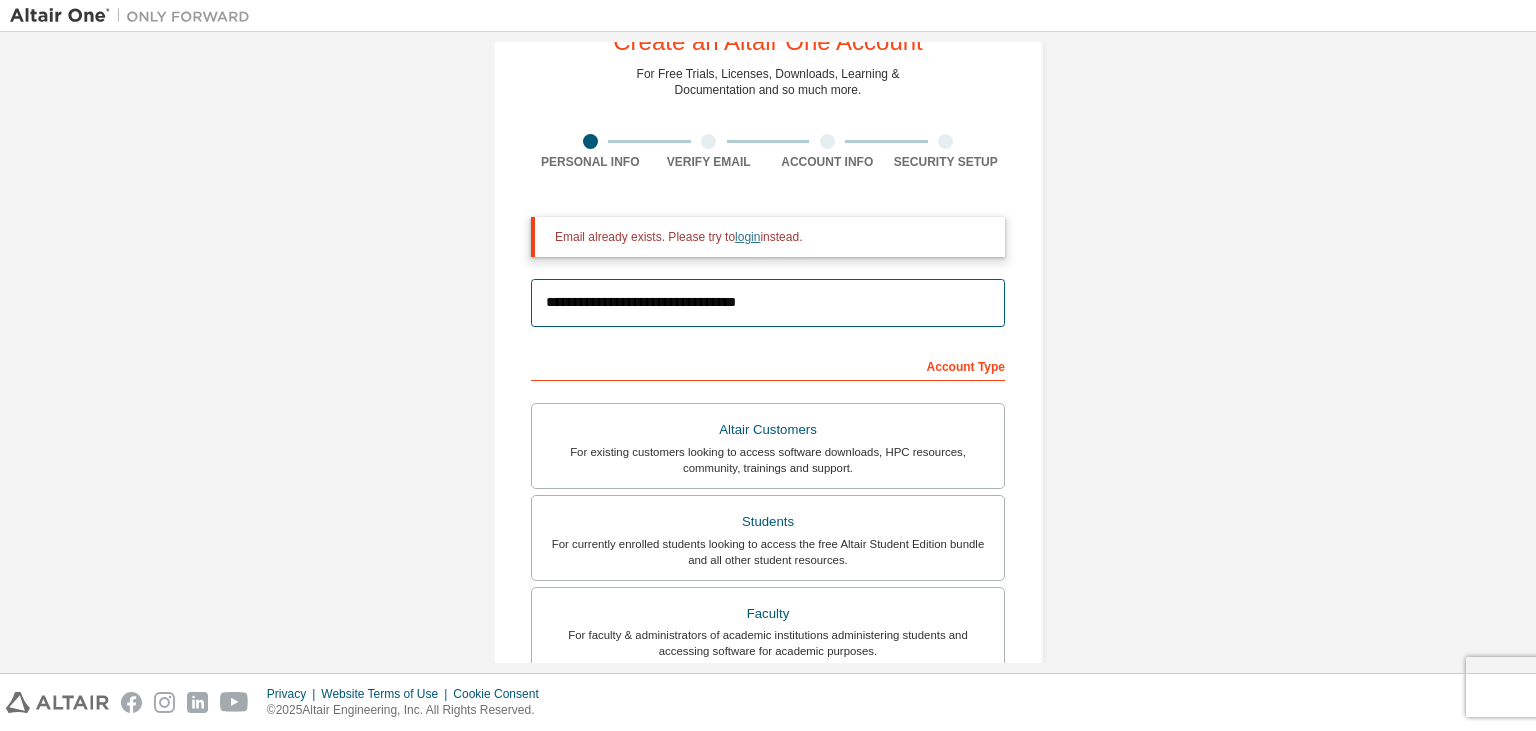 type on "**********" 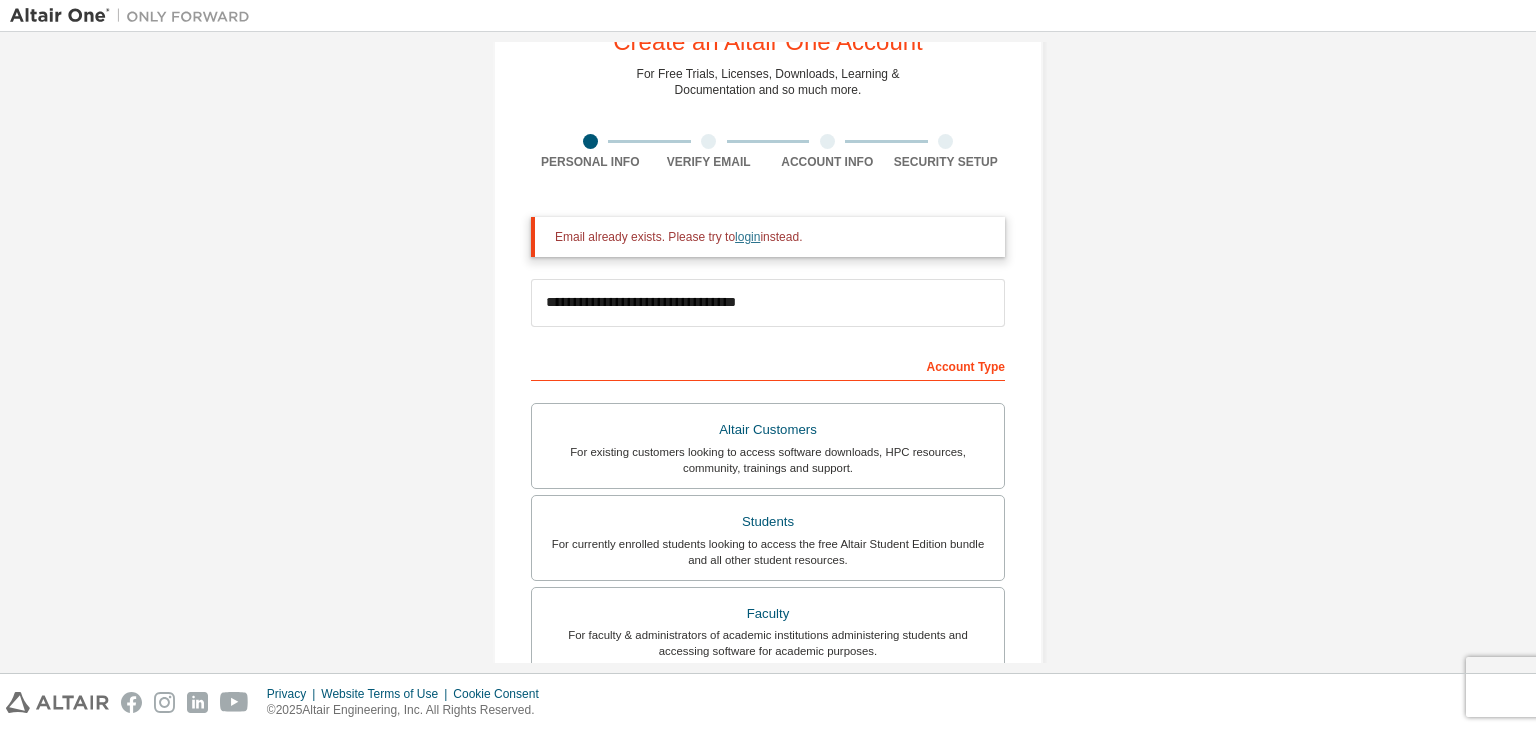 click on "login" at bounding box center (747, 237) 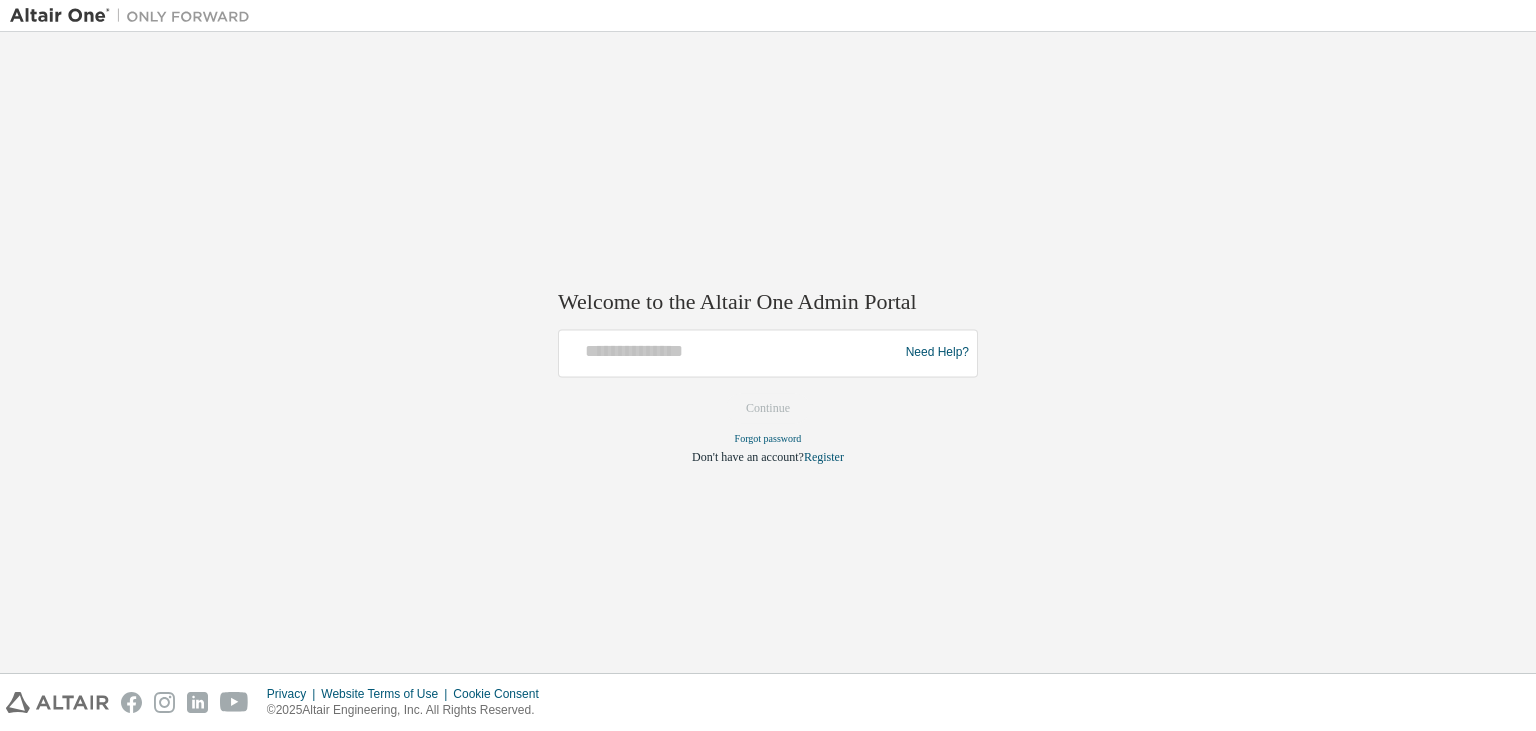scroll, scrollTop: 0, scrollLeft: 0, axis: both 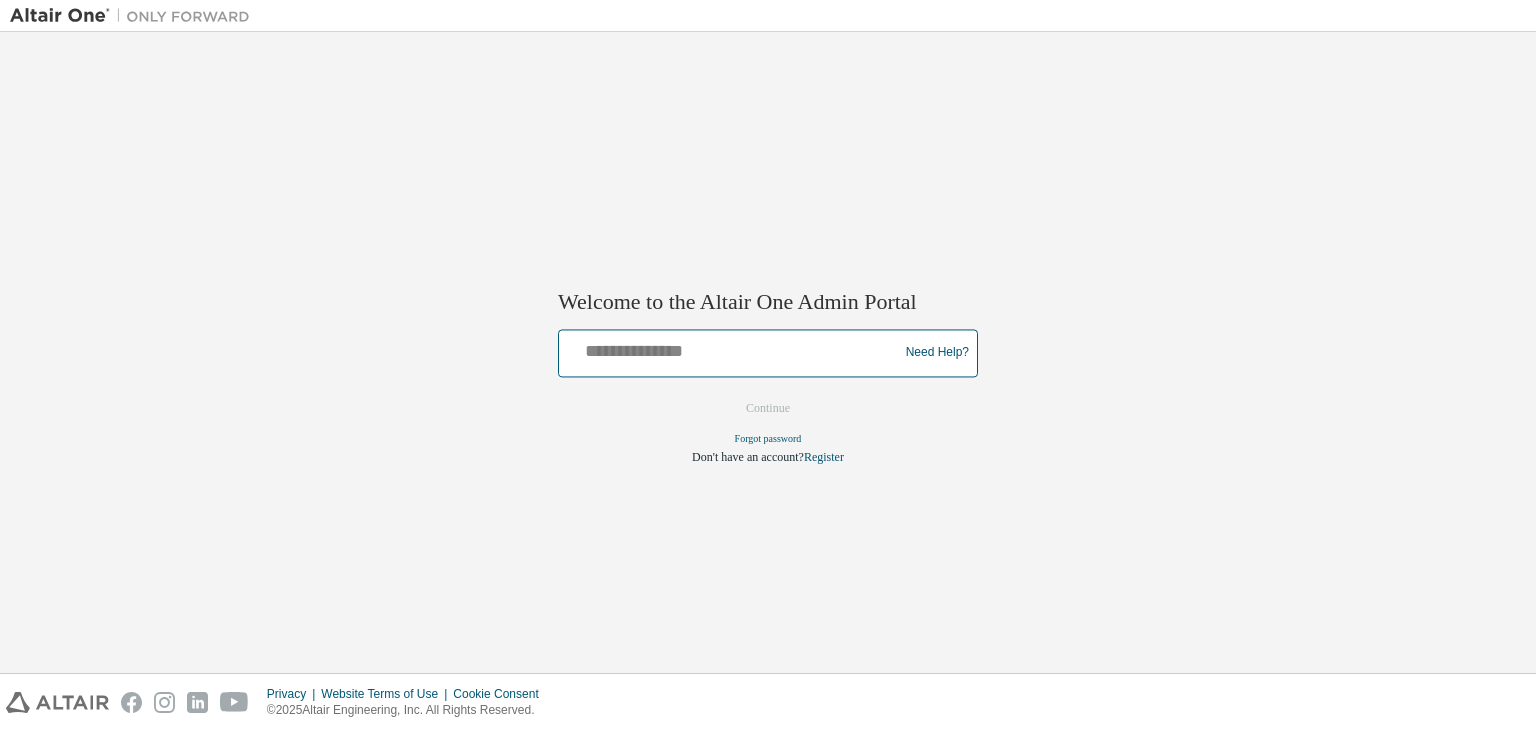 click at bounding box center [731, 348] 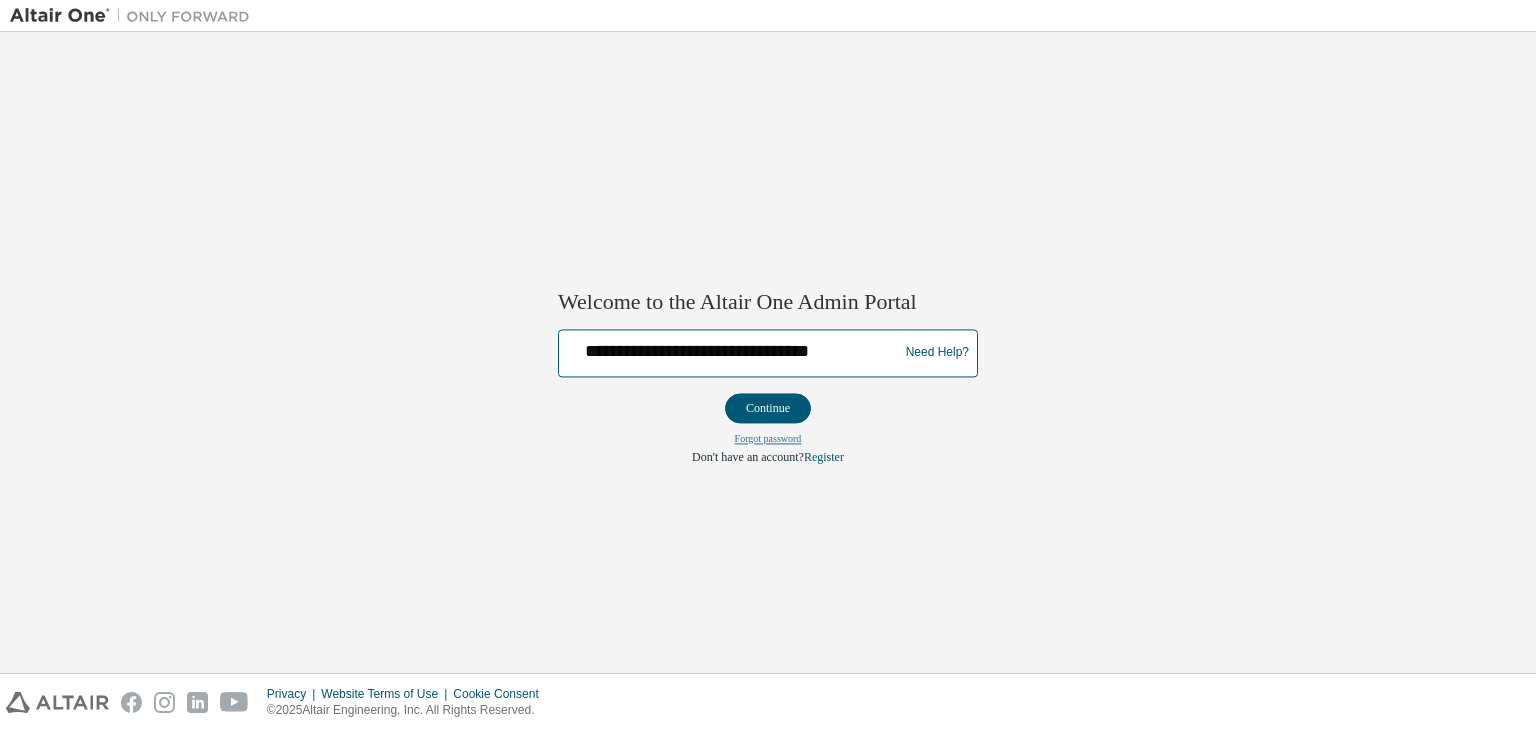 type on "**********" 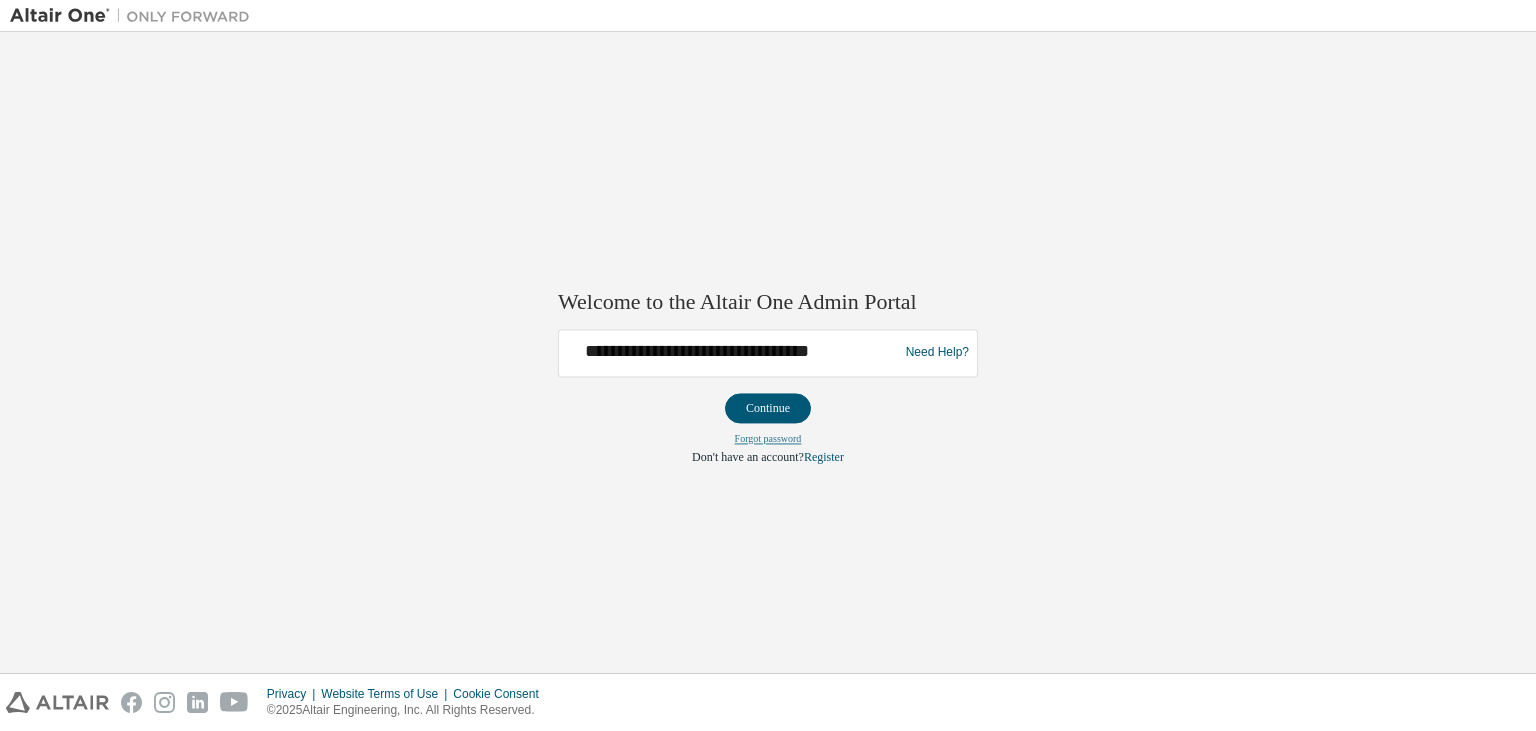 click on "Forgot password" at bounding box center (768, 438) 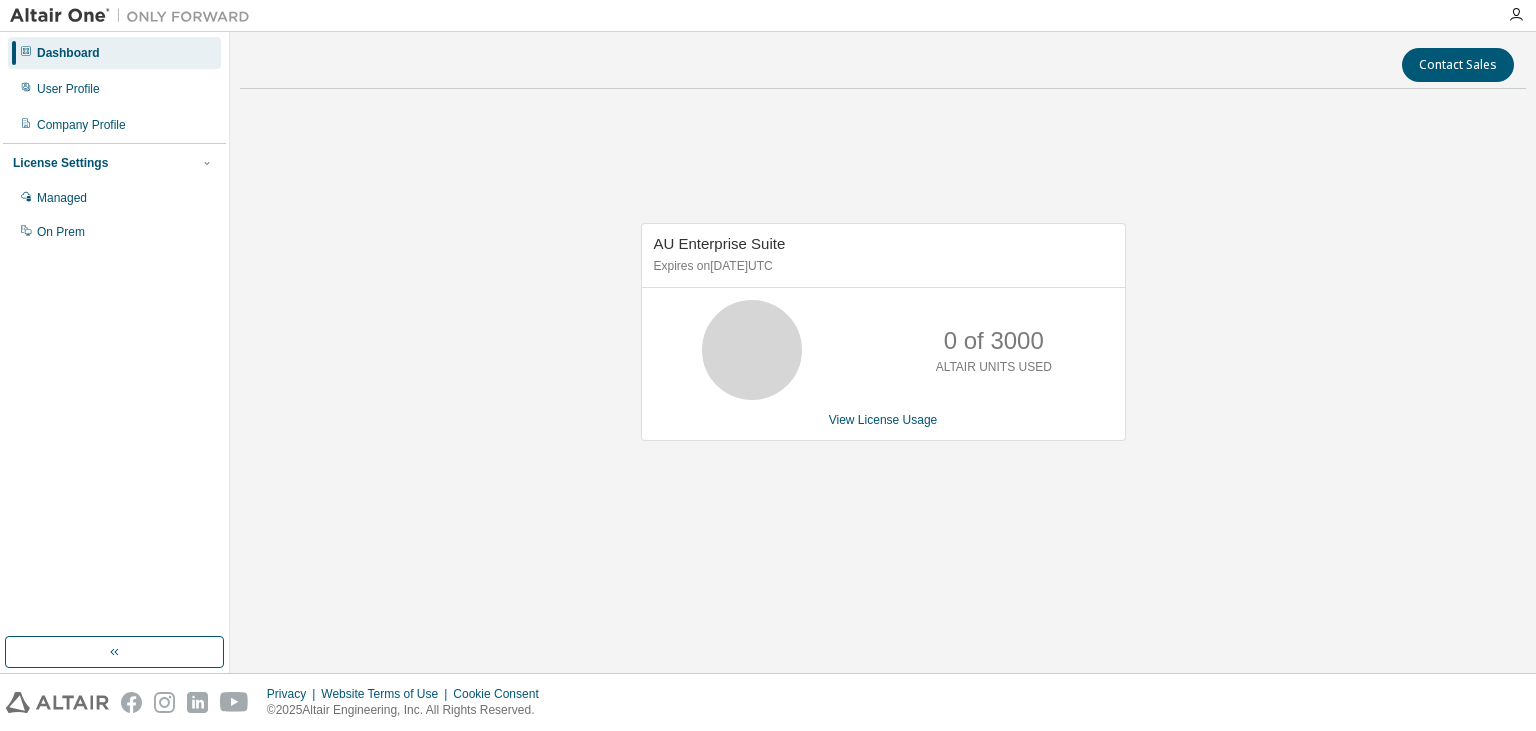 scroll, scrollTop: 0, scrollLeft: 0, axis: both 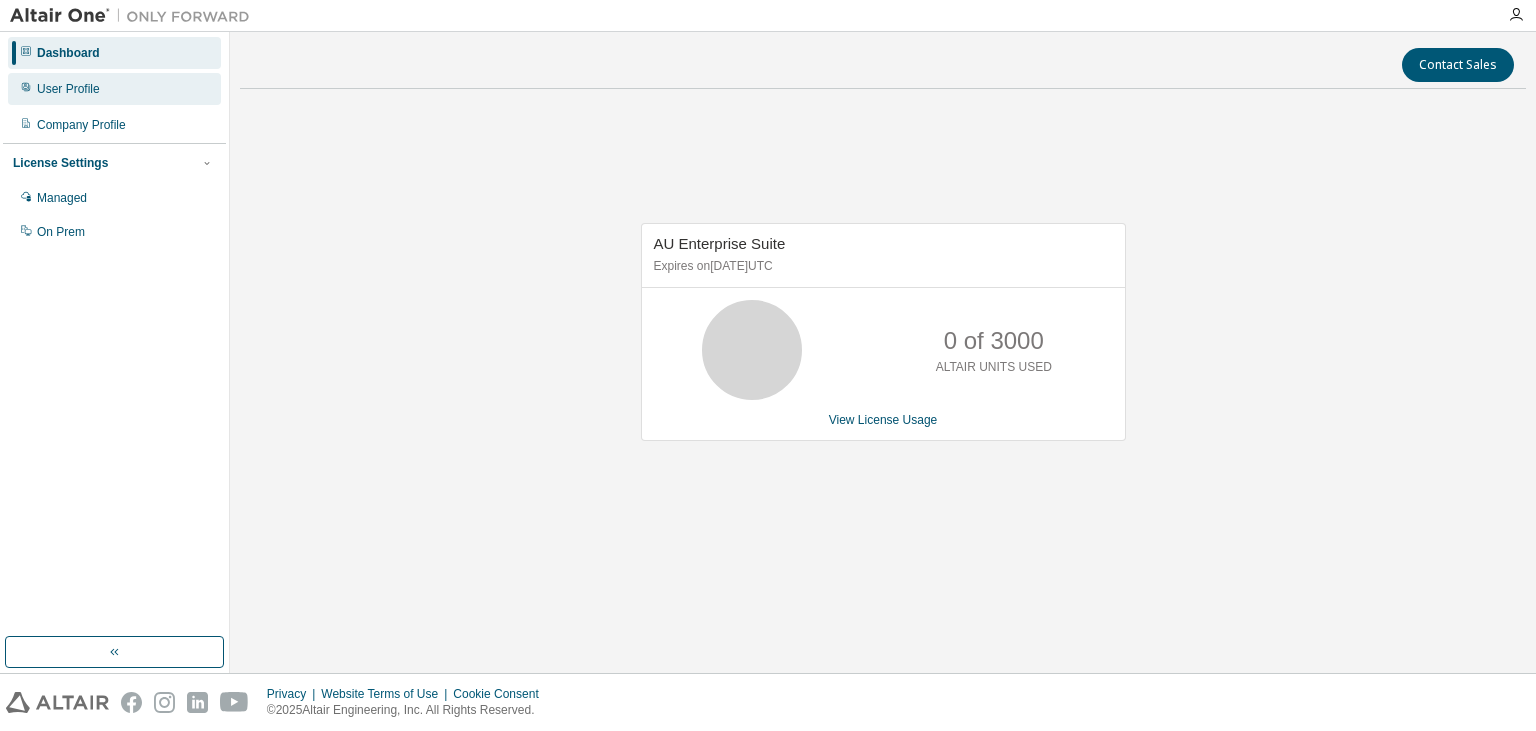 click on "User Profile" at bounding box center (114, 89) 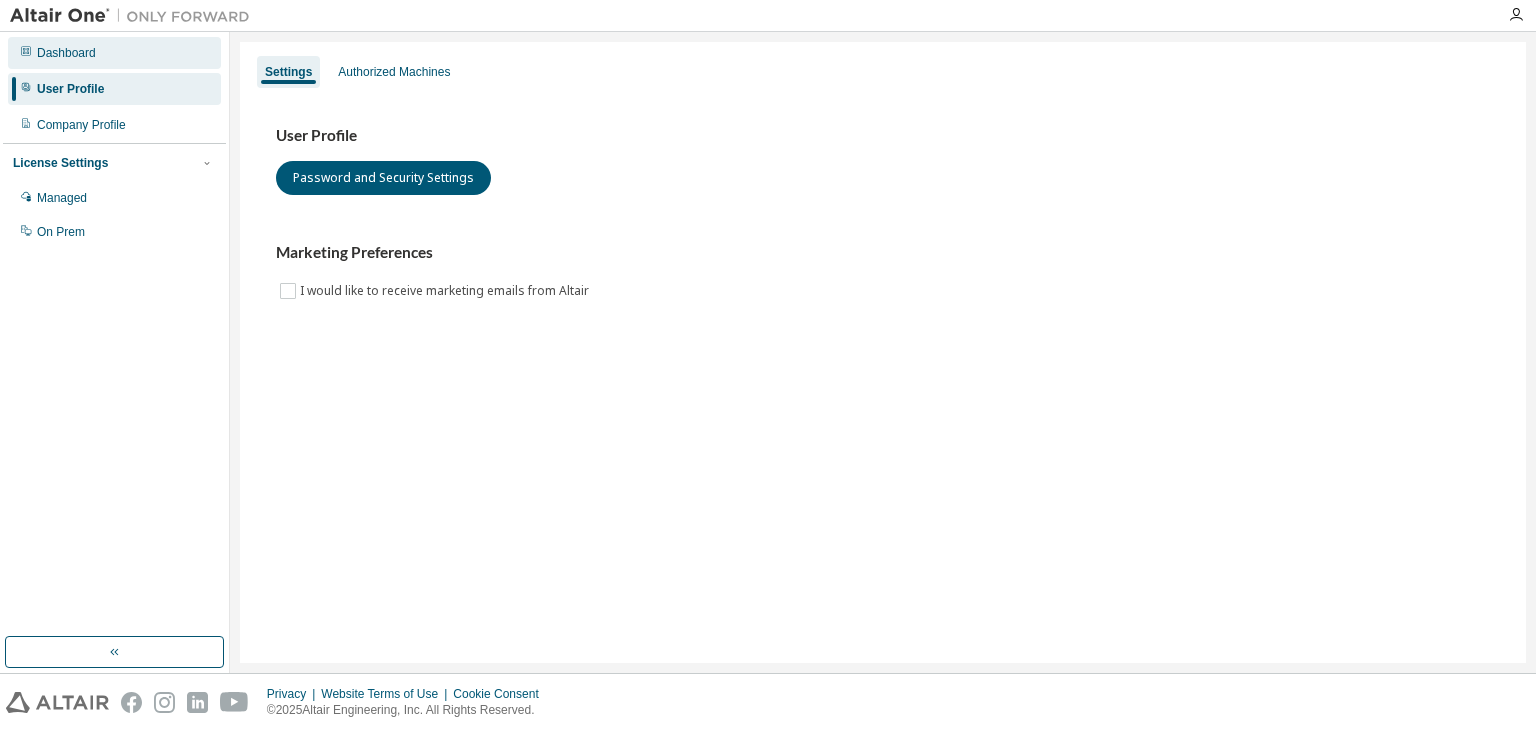 click on "Dashboard" at bounding box center [66, 53] 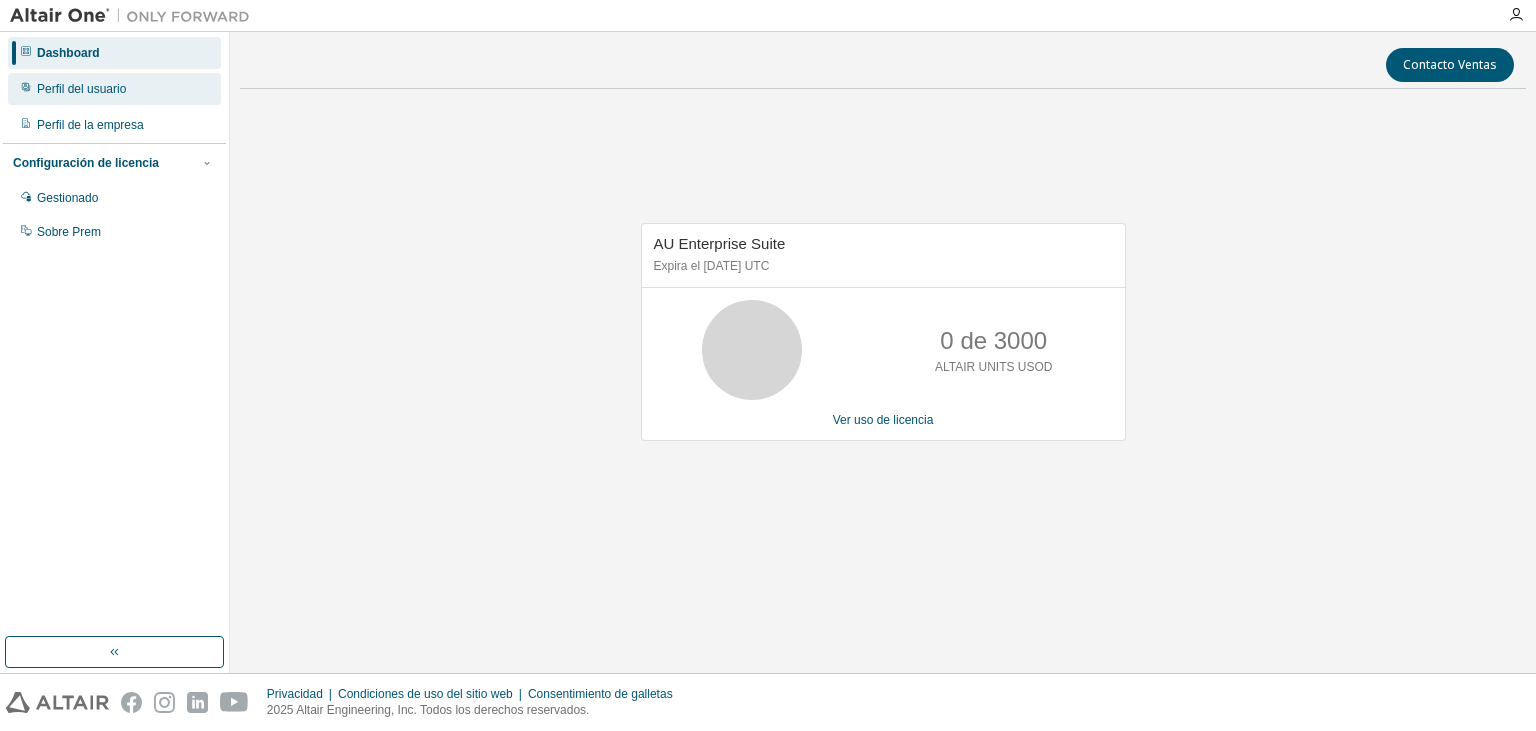 click on "Perfil del usuario" at bounding box center (81, 89) 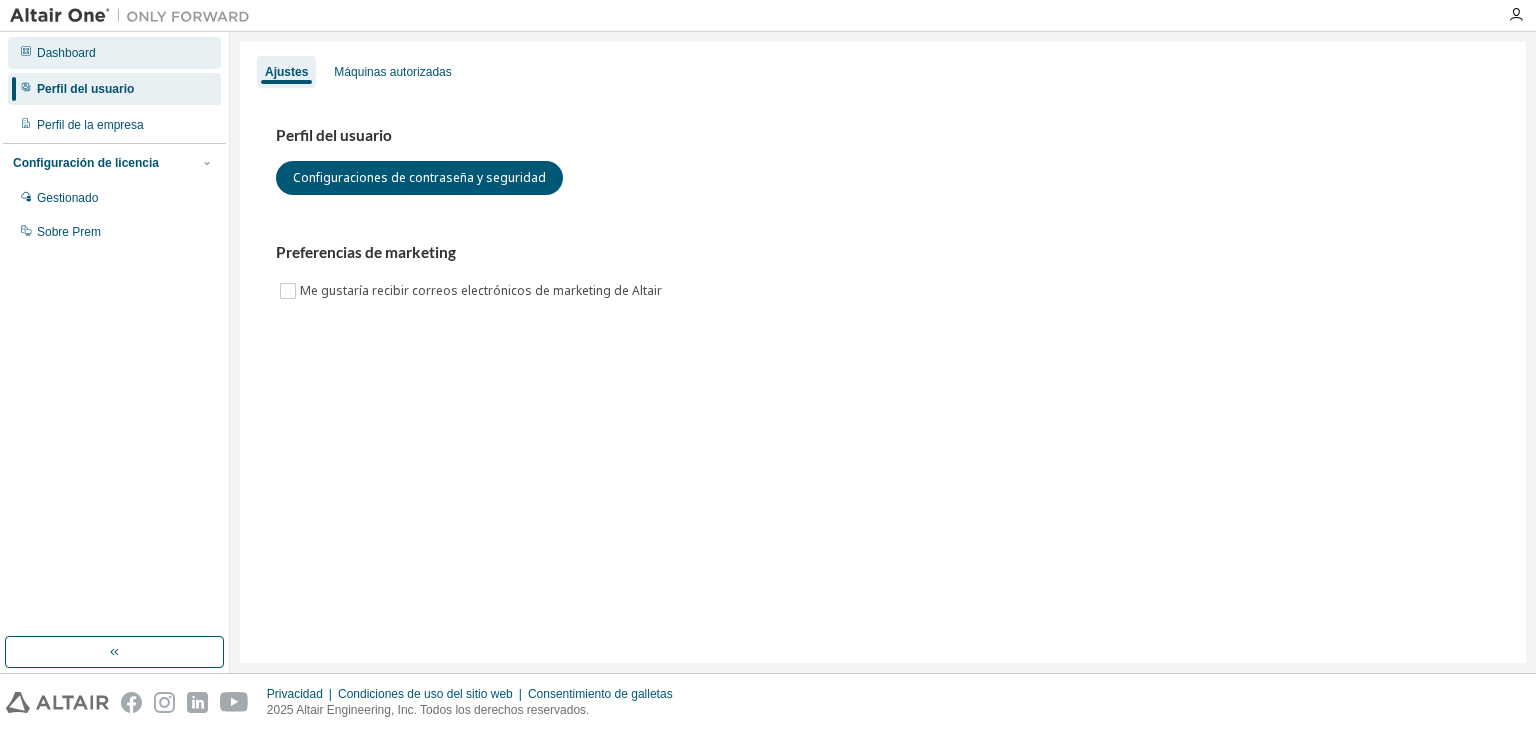 click on "Dashboard" at bounding box center (66, 53) 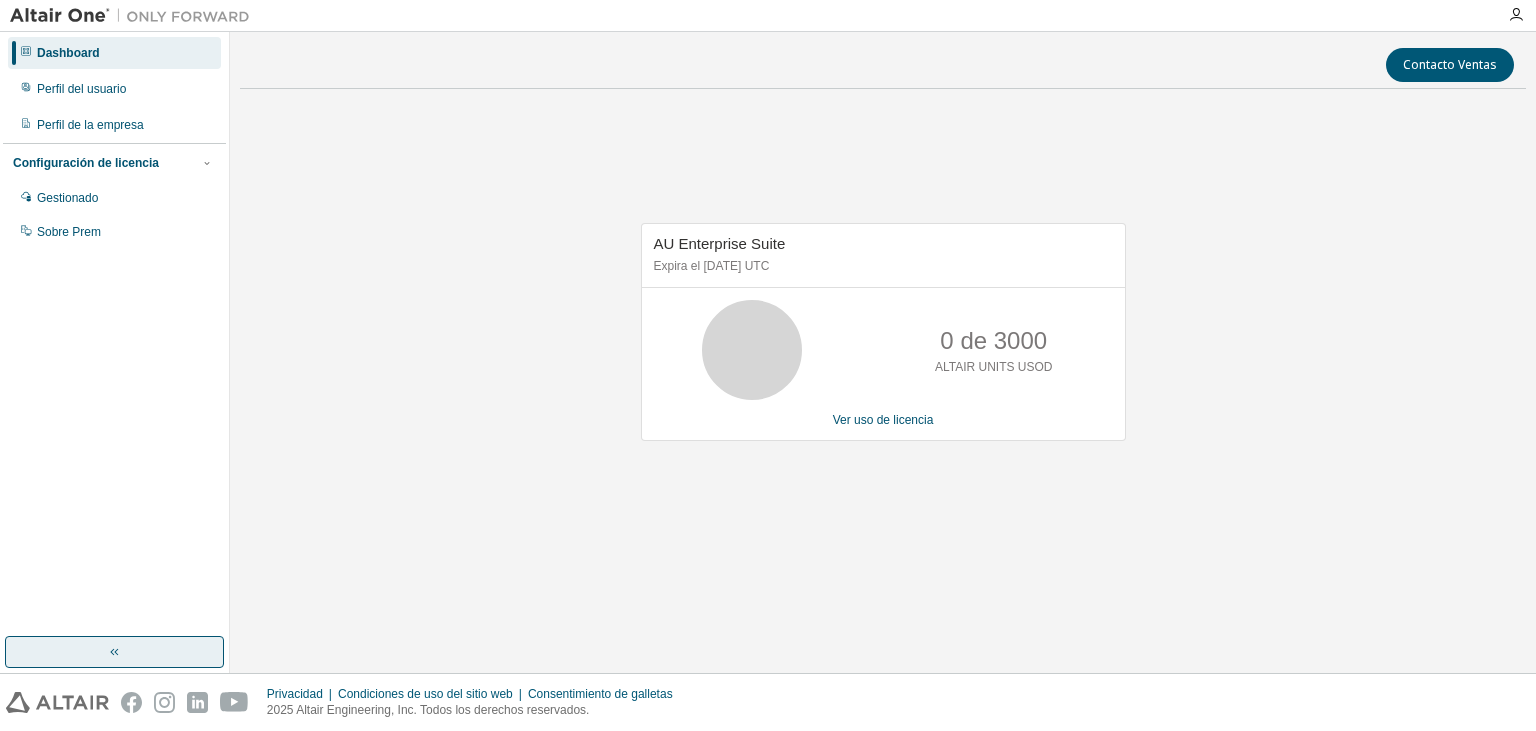 click at bounding box center [114, 652] 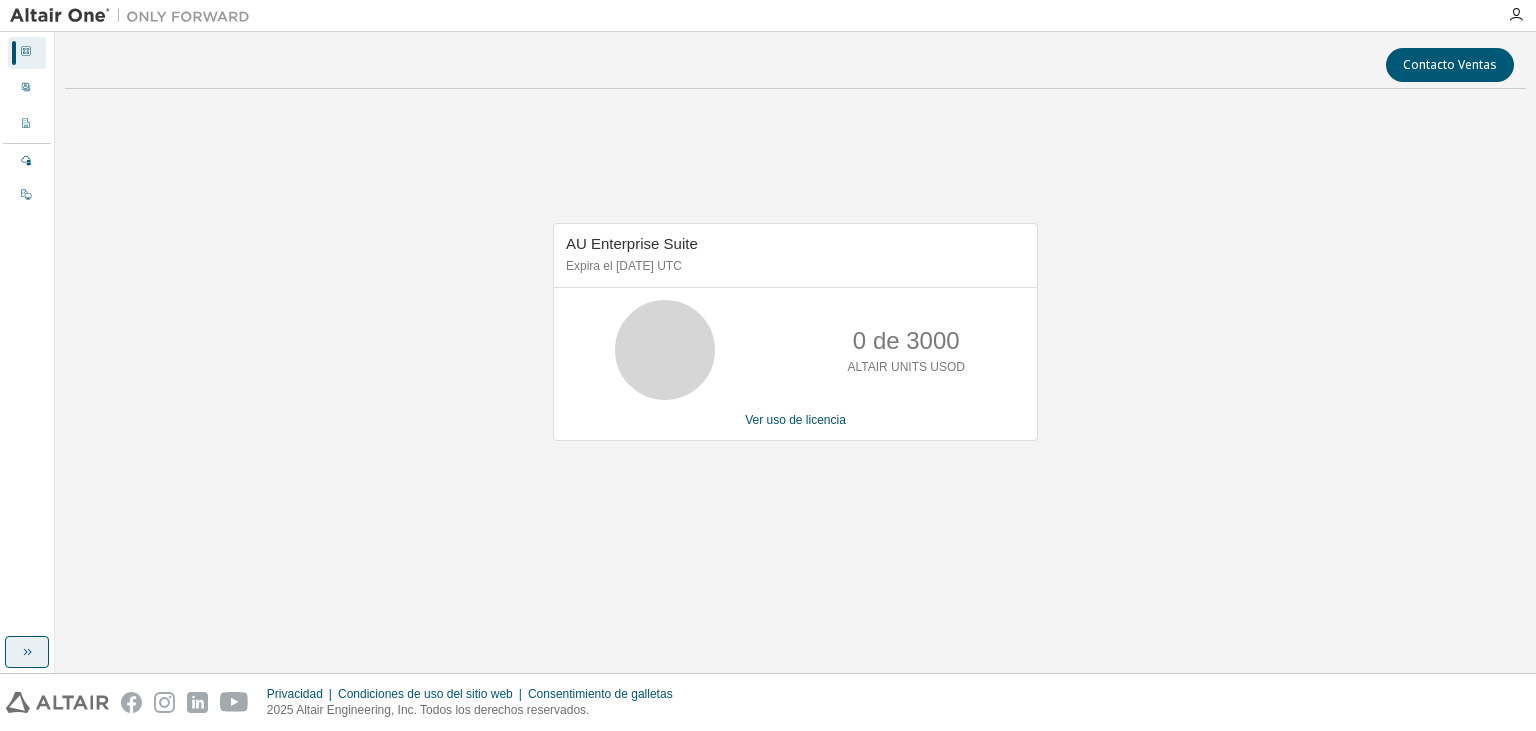 click at bounding box center (27, 652) 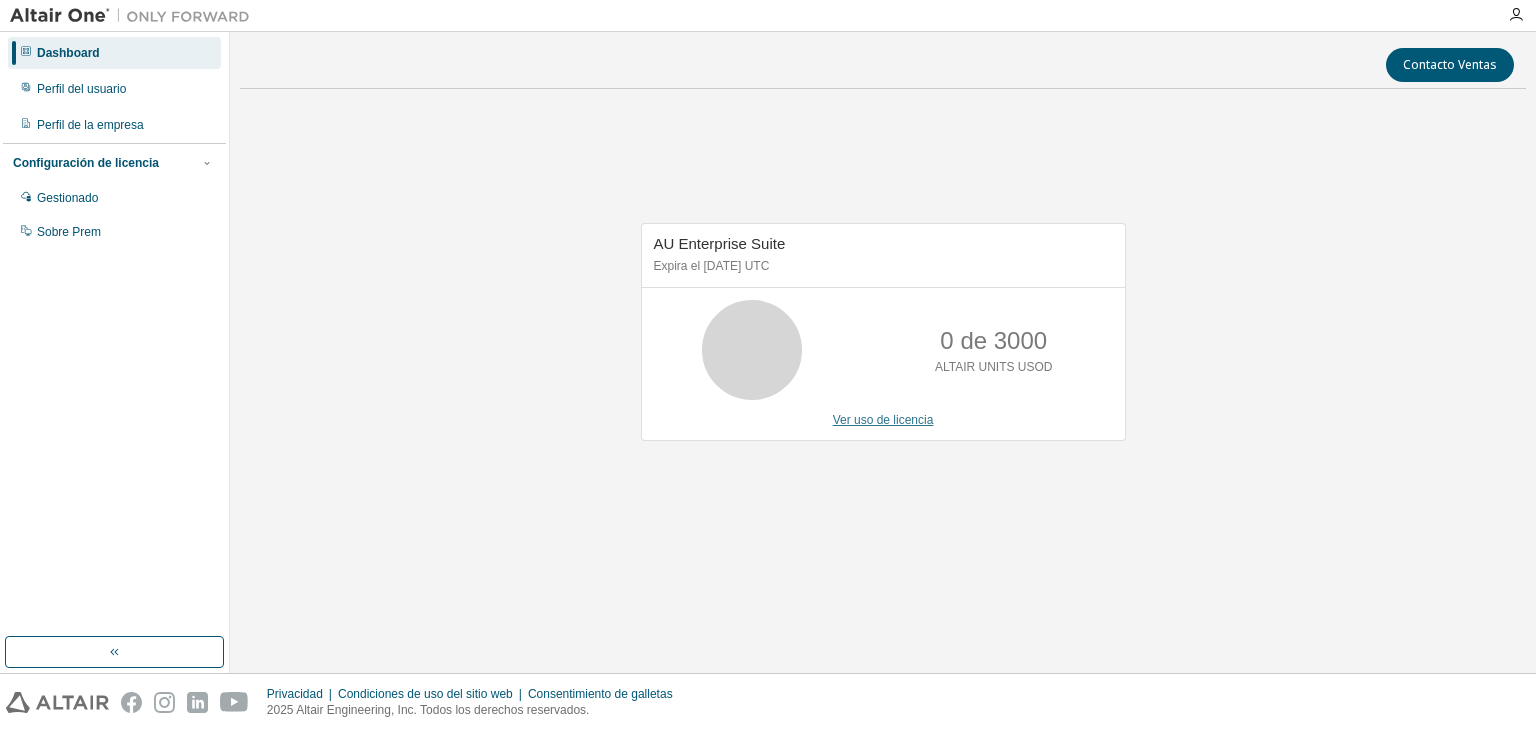 click on "Ver uso de licencia" at bounding box center [883, 420] 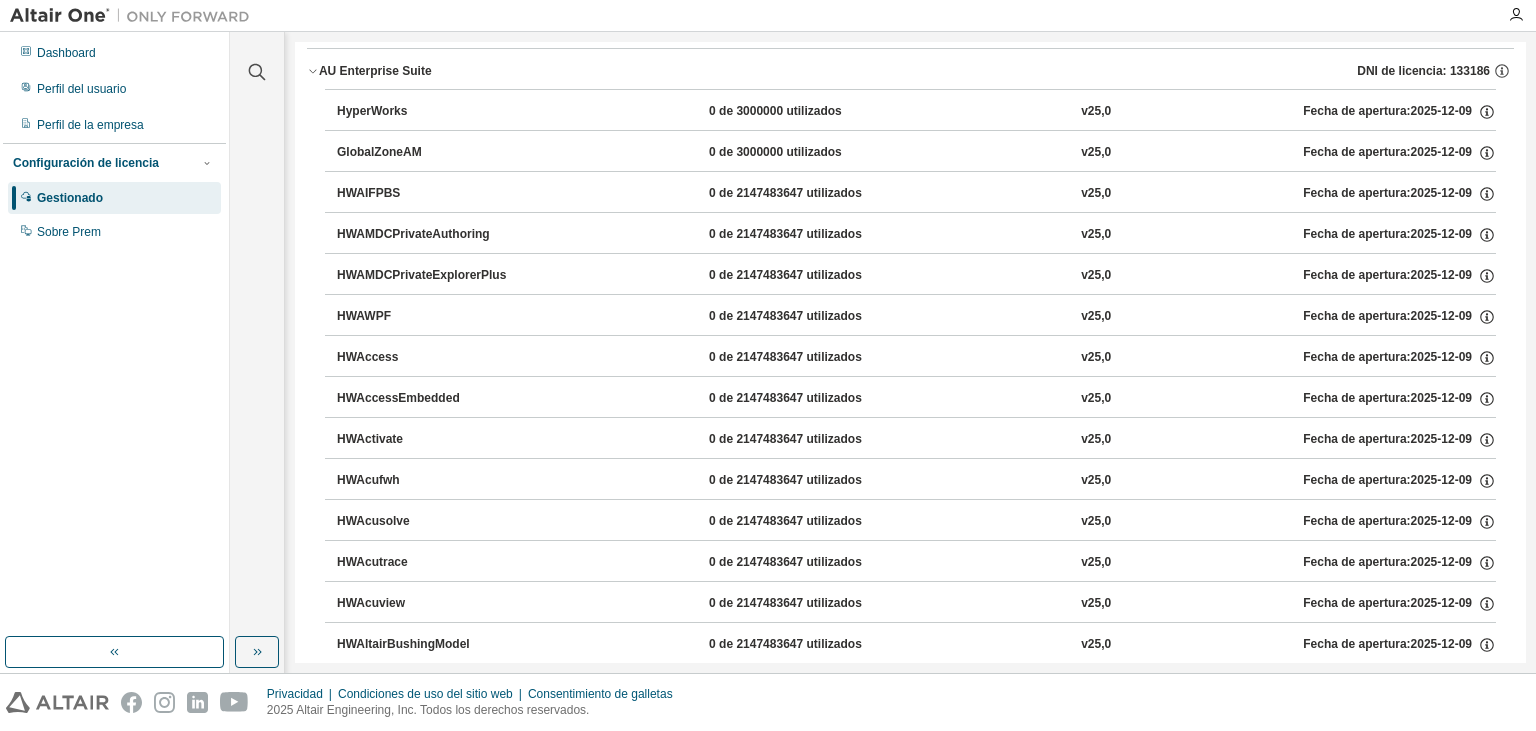 scroll, scrollTop: 0, scrollLeft: 0, axis: both 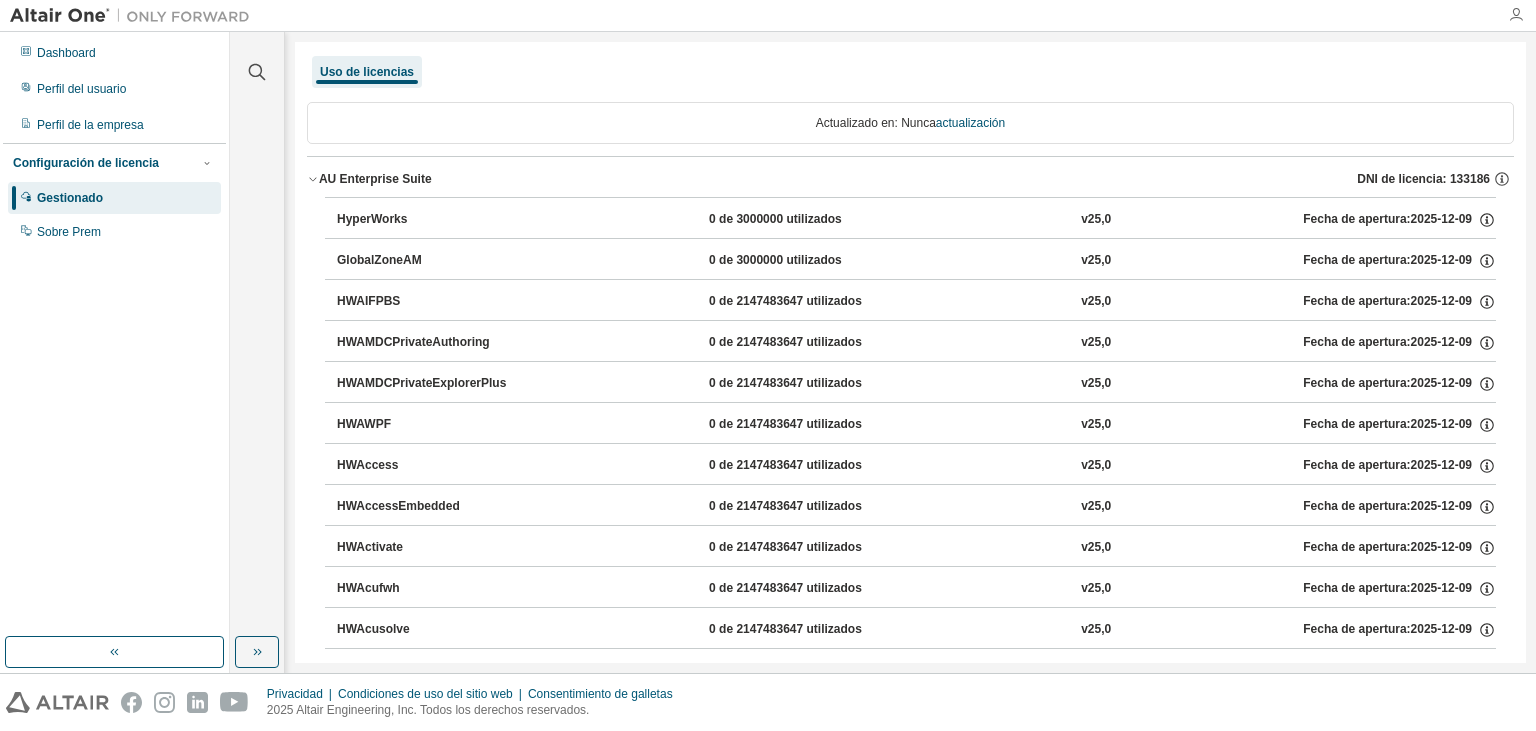 click at bounding box center [1516, 15] 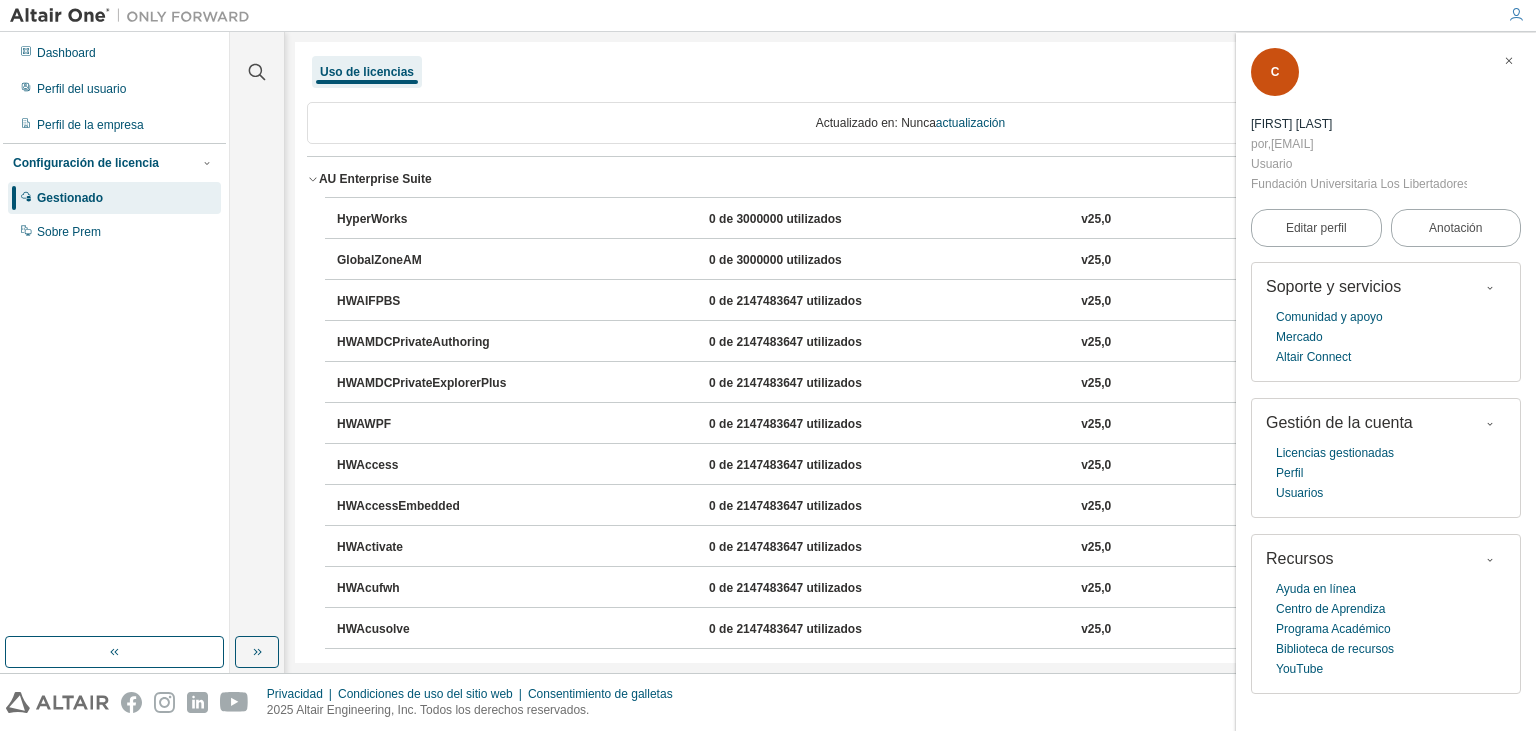 click at bounding box center (1516, 15) 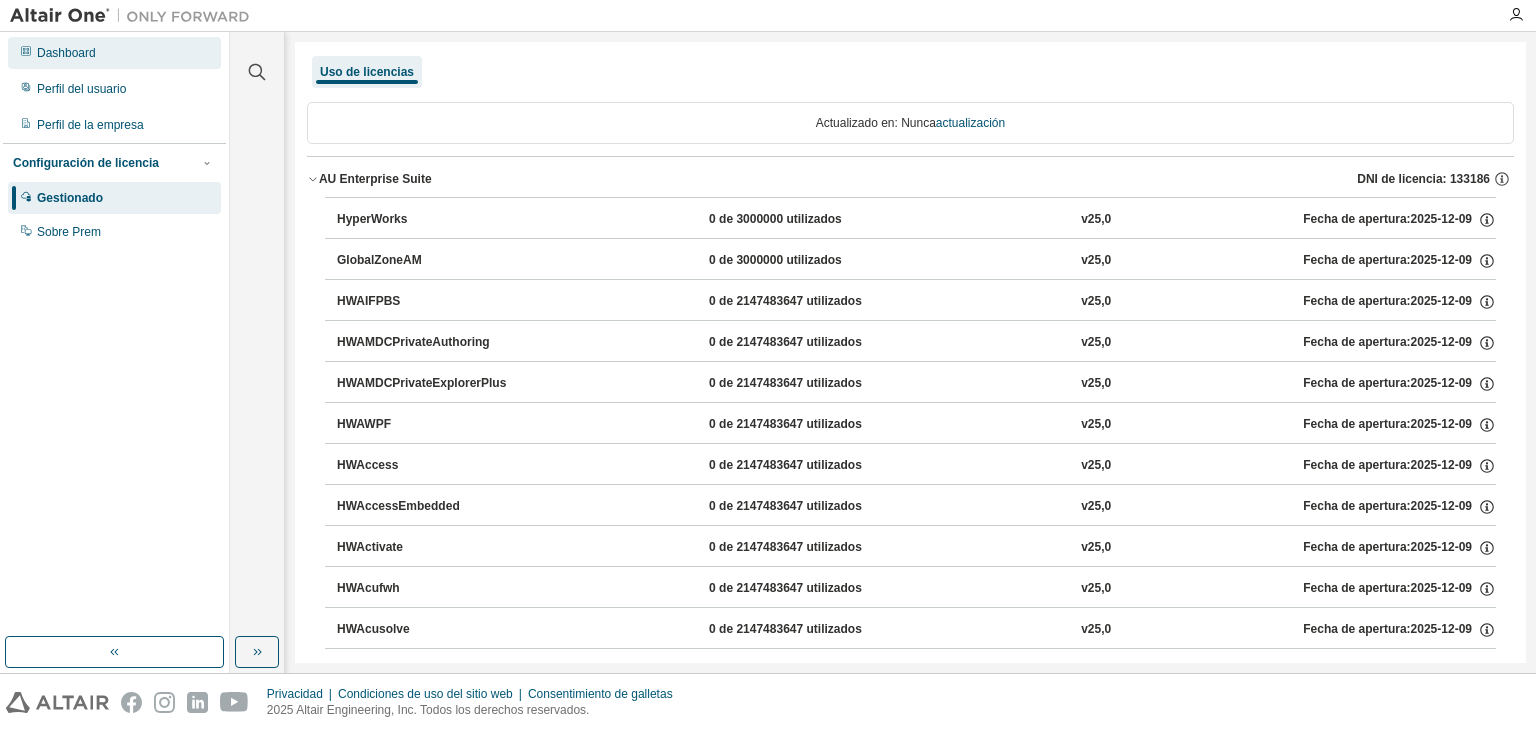 click on "Dashboard" at bounding box center (66, 53) 